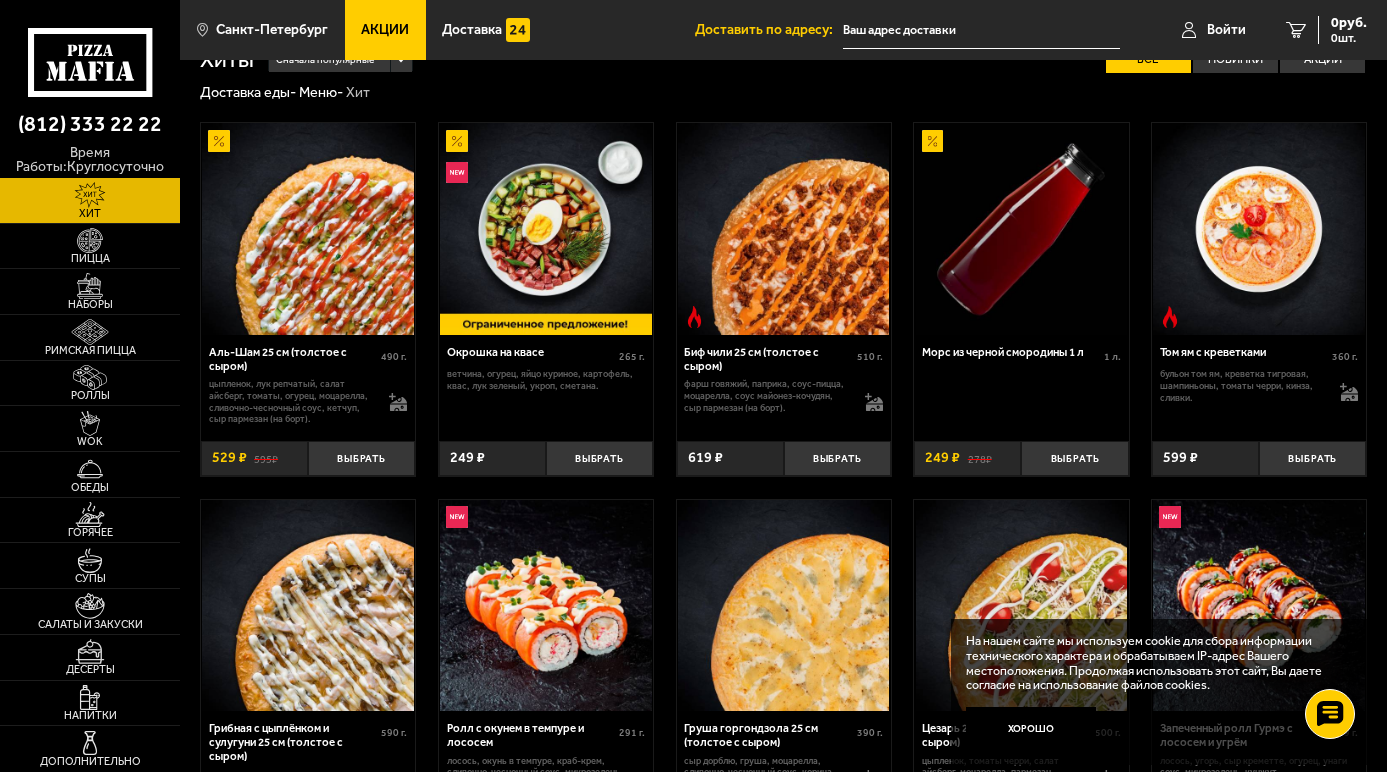 scroll, scrollTop: 0, scrollLeft: 0, axis: both 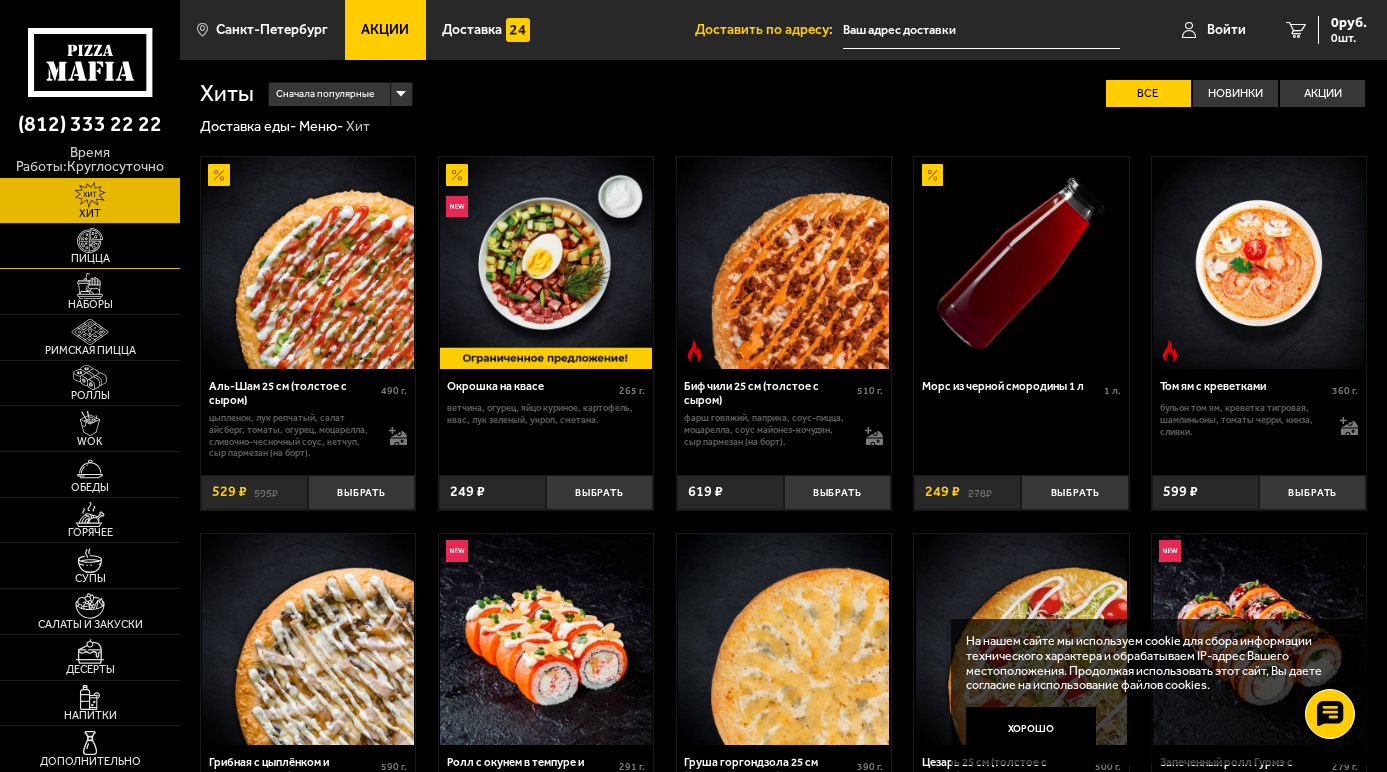 click at bounding box center [89, 240] 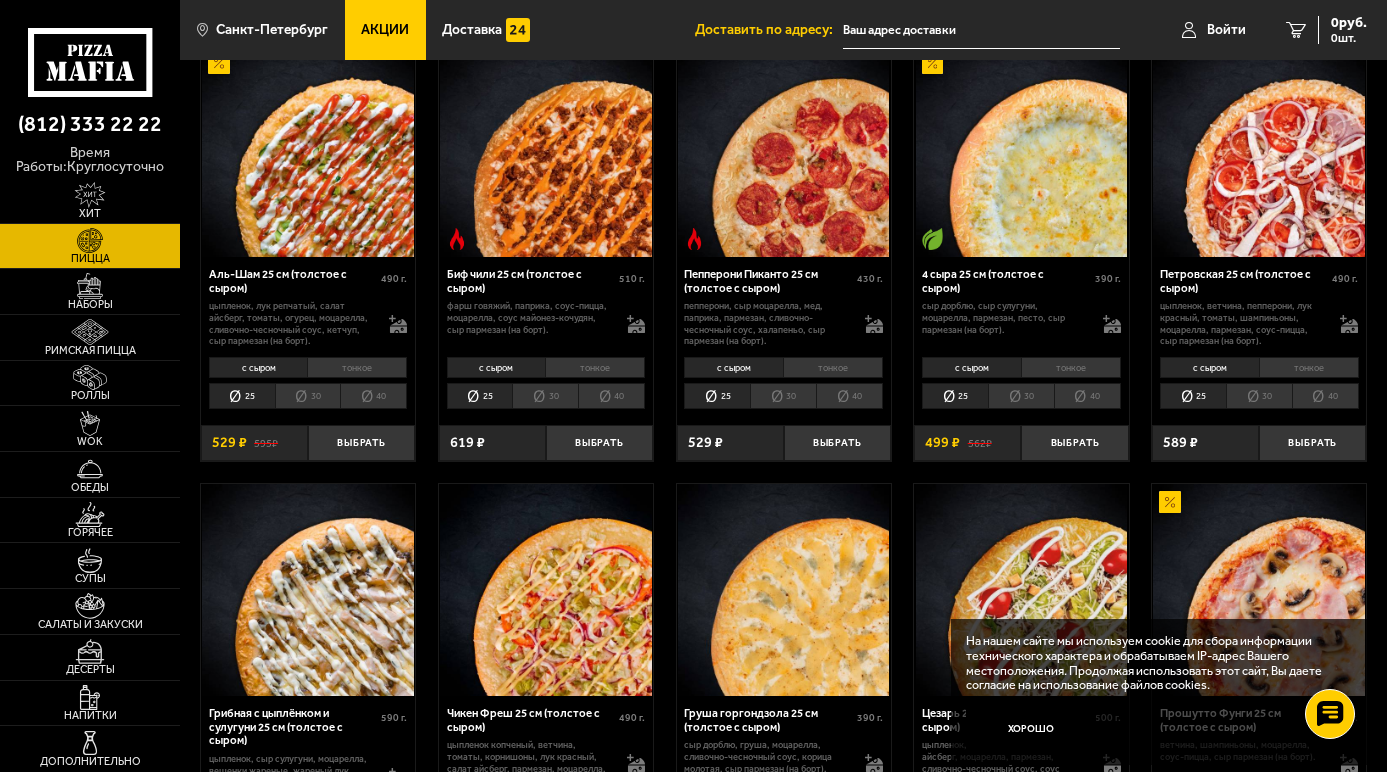 scroll, scrollTop: 200, scrollLeft: 0, axis: vertical 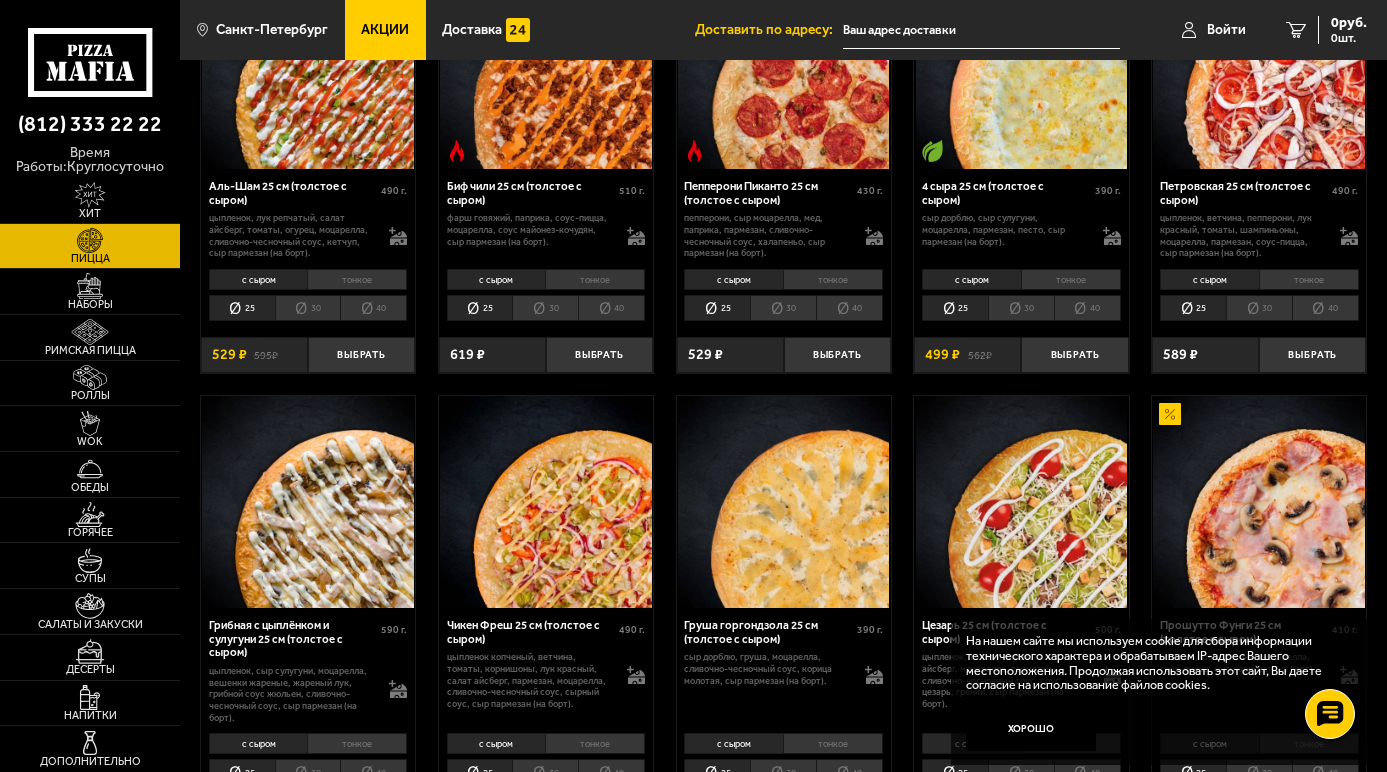 click on "тонкое" at bounding box center [1309, 279] 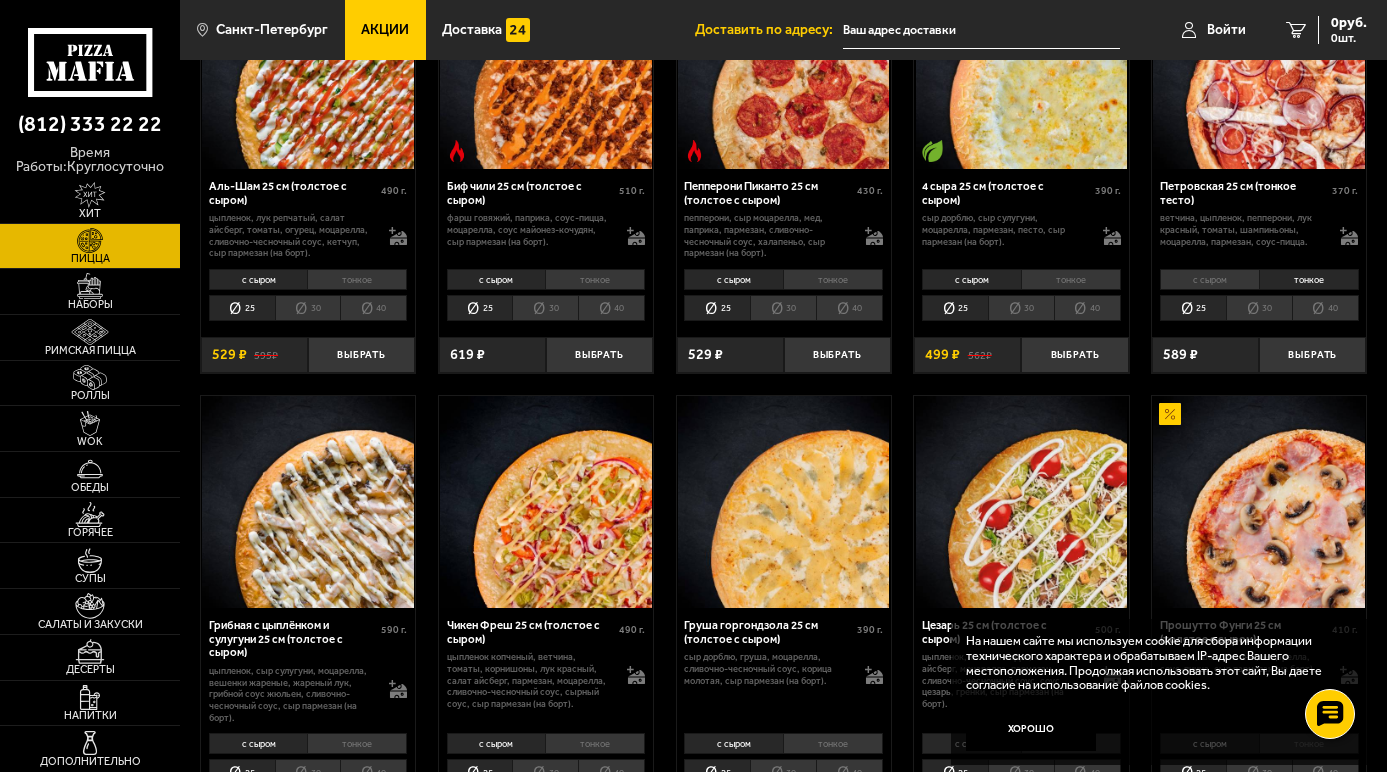 click on "с сыром" at bounding box center [1209, 279] 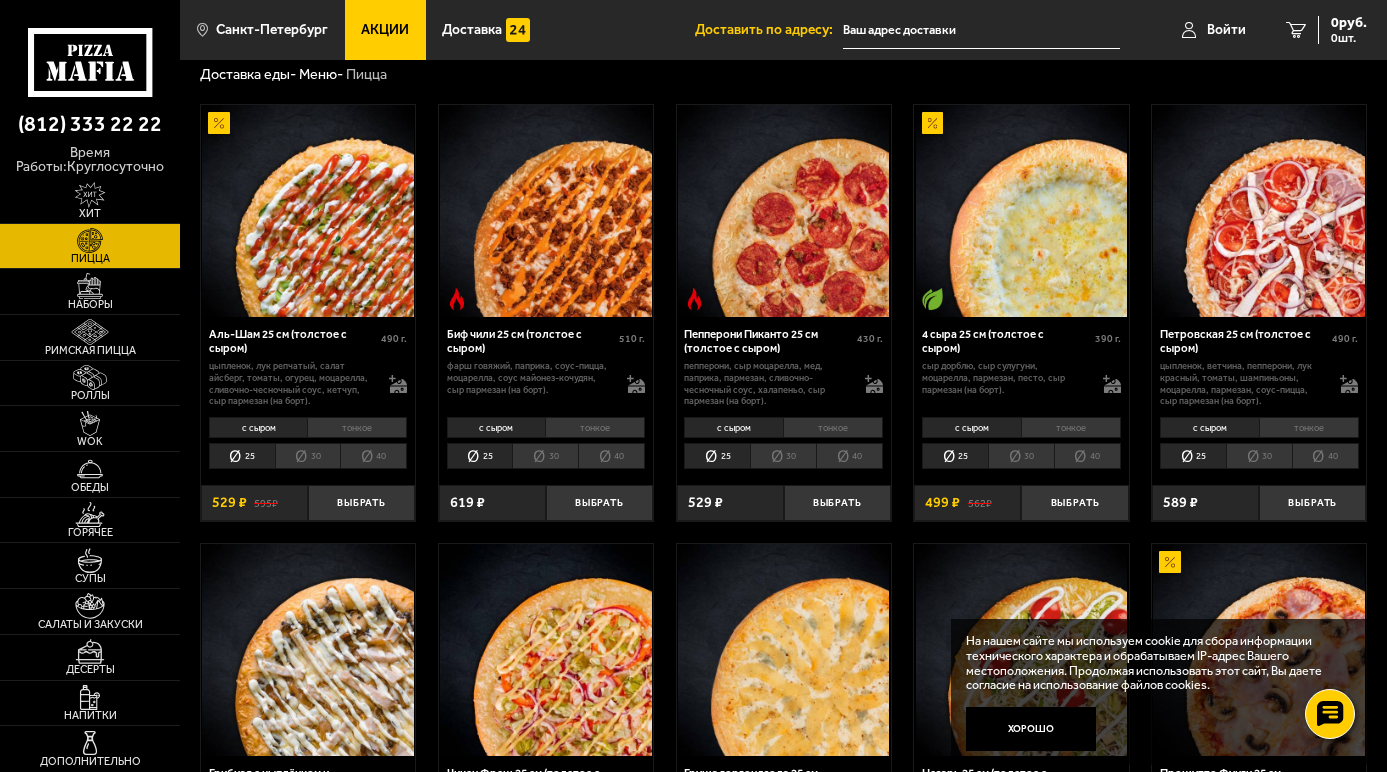 scroll, scrollTop: 100, scrollLeft: 0, axis: vertical 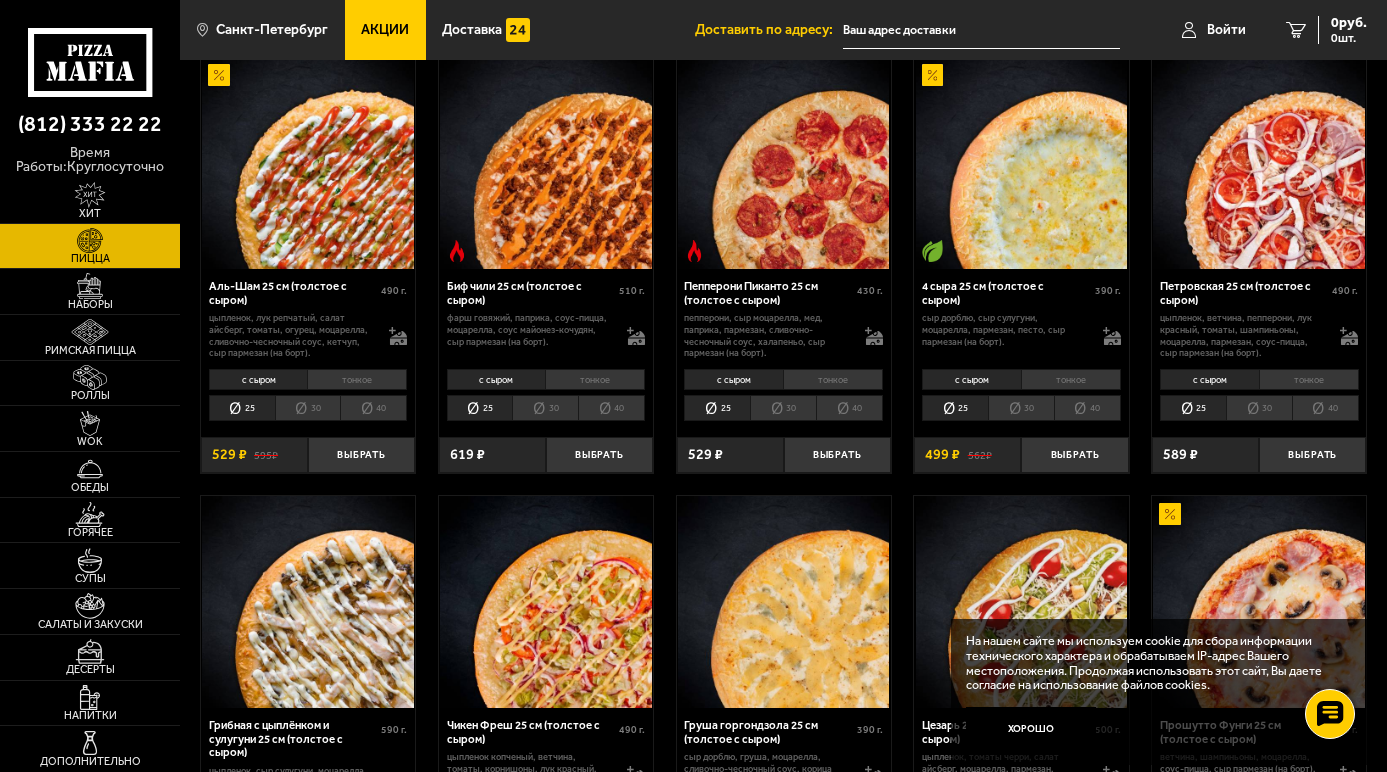 click on "тонкое" at bounding box center (1309, 379) 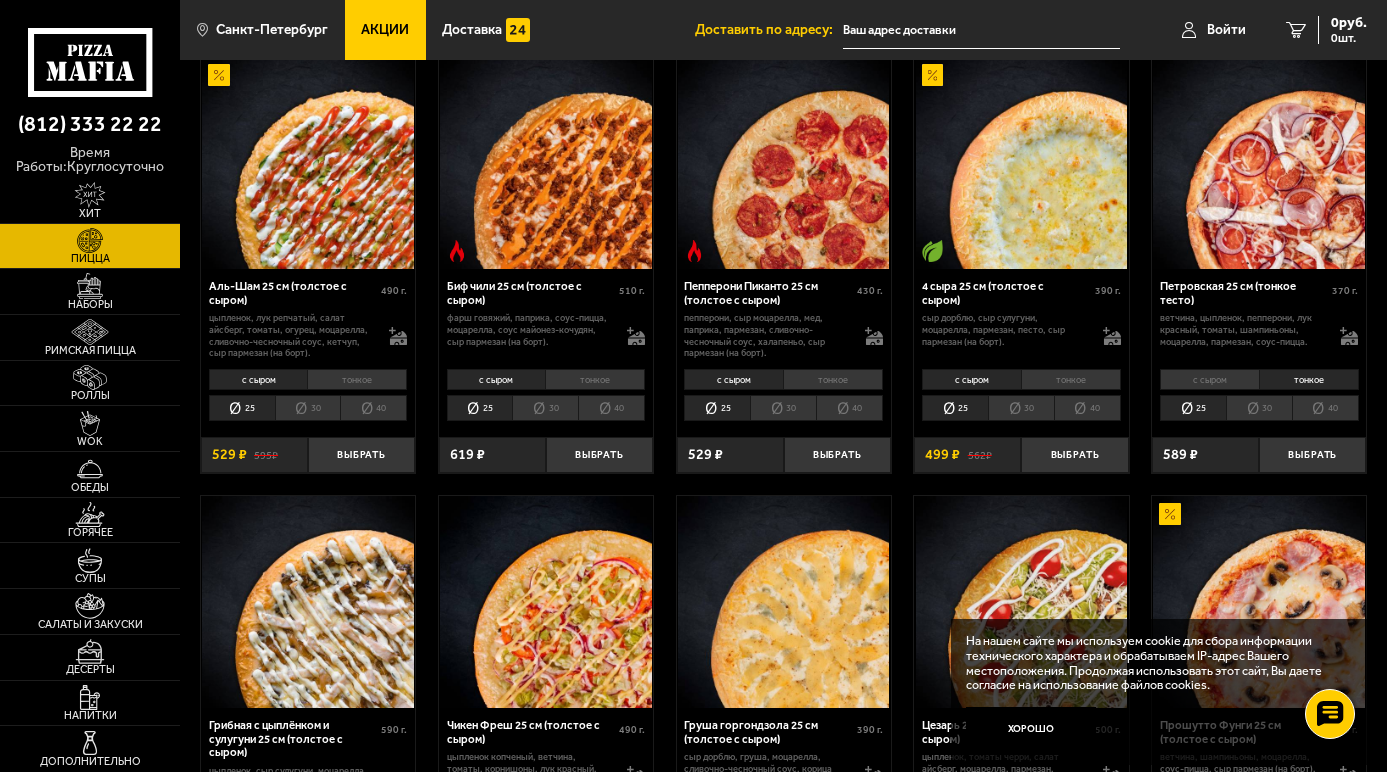 click on "30" at bounding box center [1259, 408] 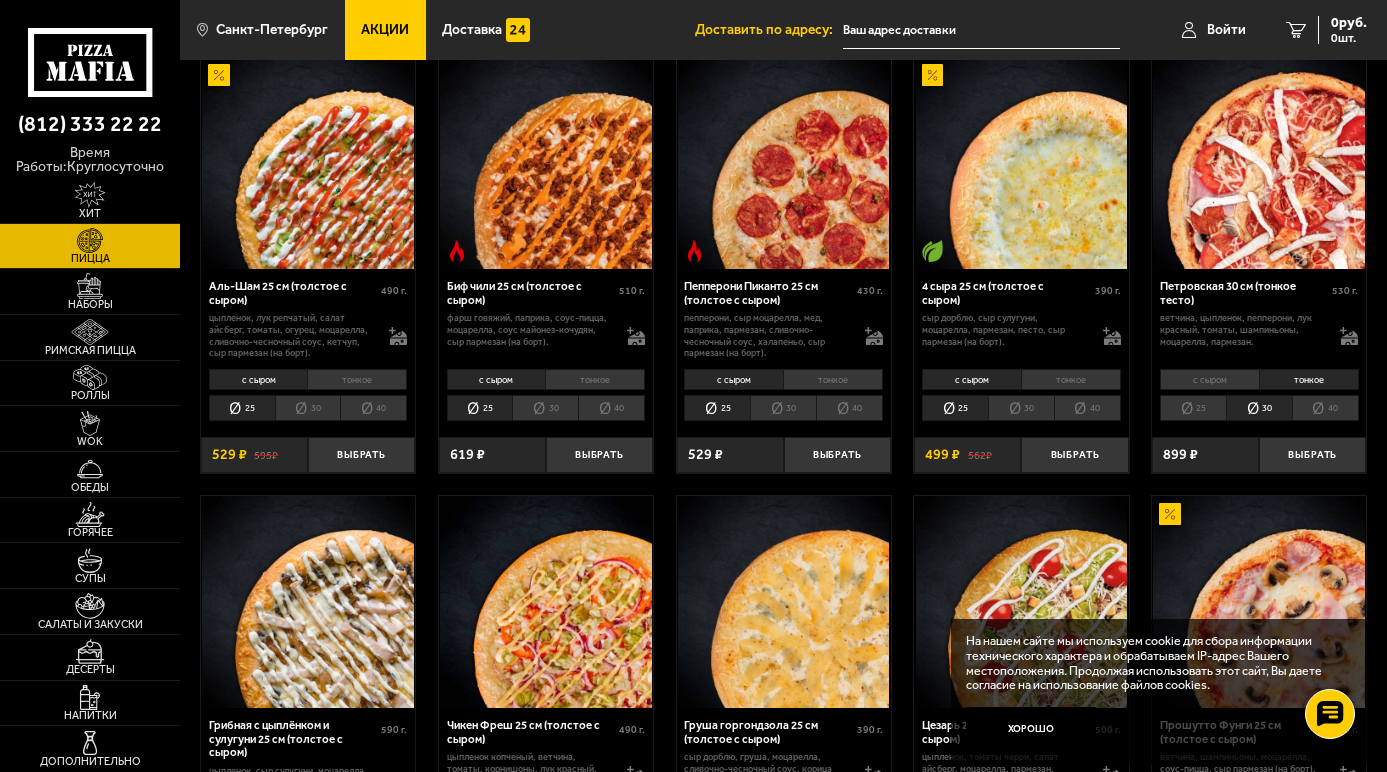 click on "25" at bounding box center (1193, 408) 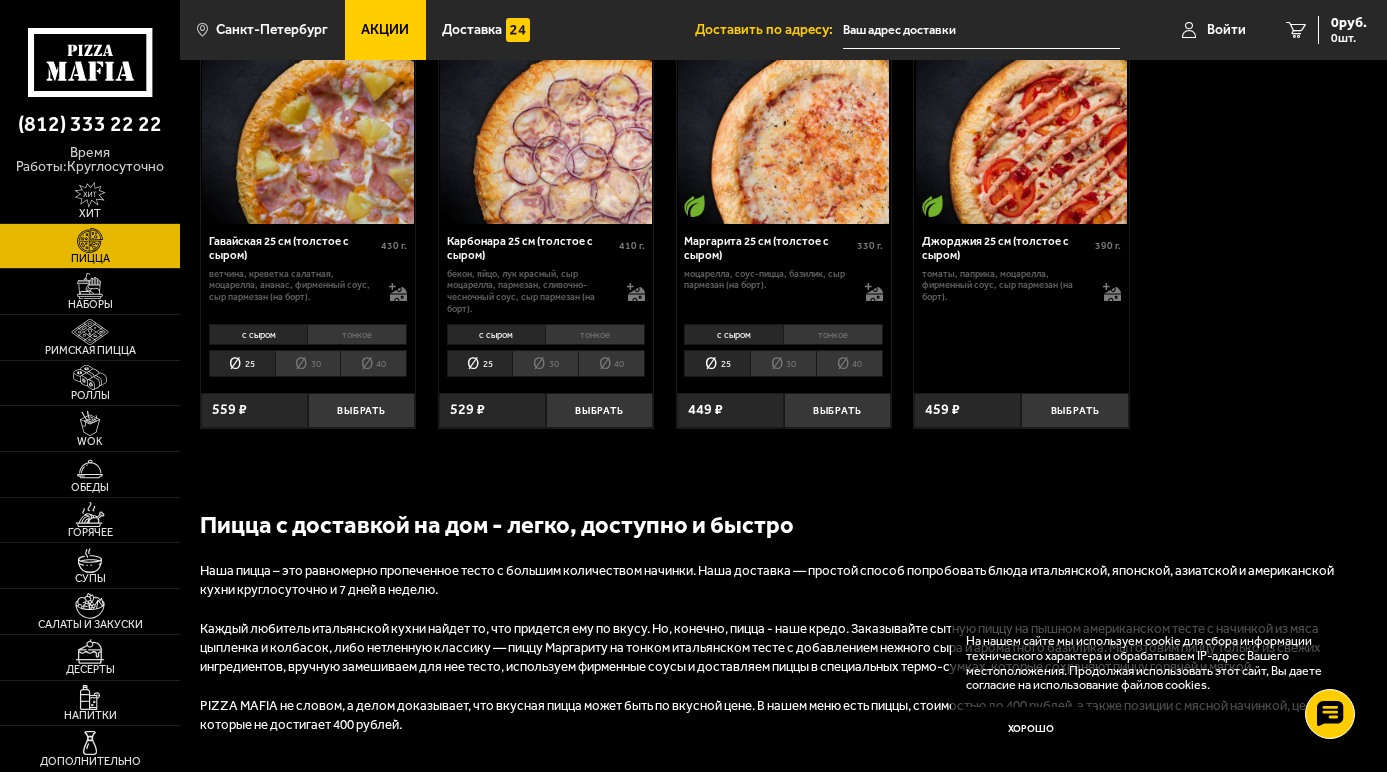 scroll, scrollTop: 2300, scrollLeft: 0, axis: vertical 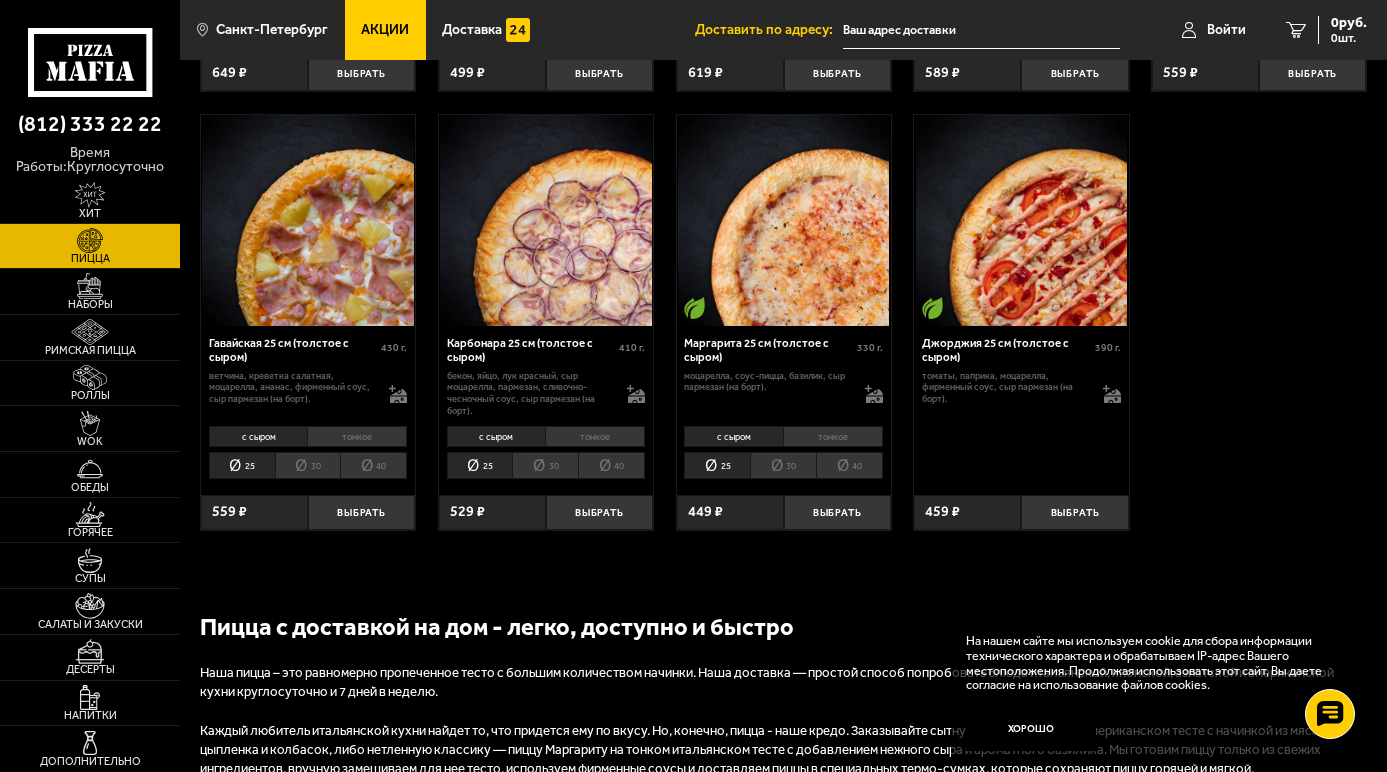 click on "529   ₽" at bounding box center (492, 512) 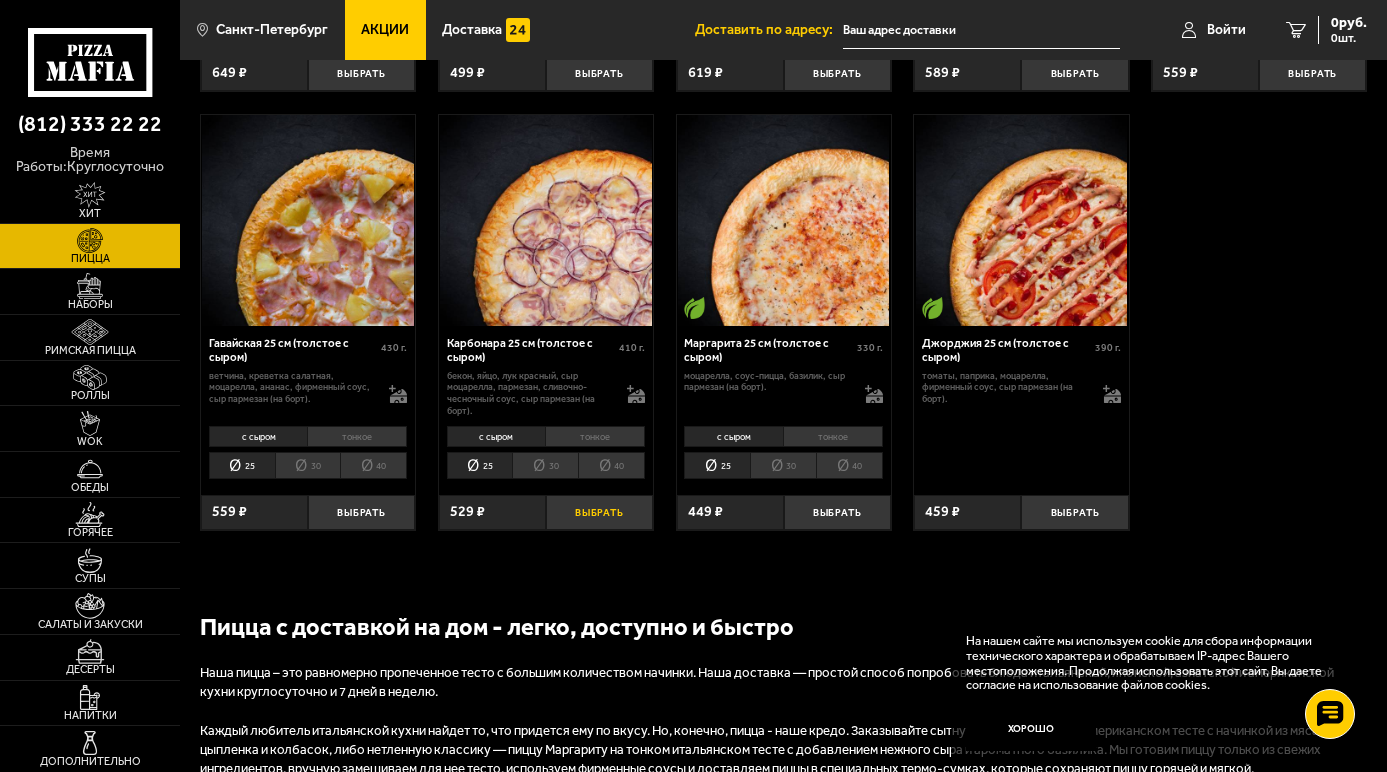 click on "Выбрать" at bounding box center (599, 512) 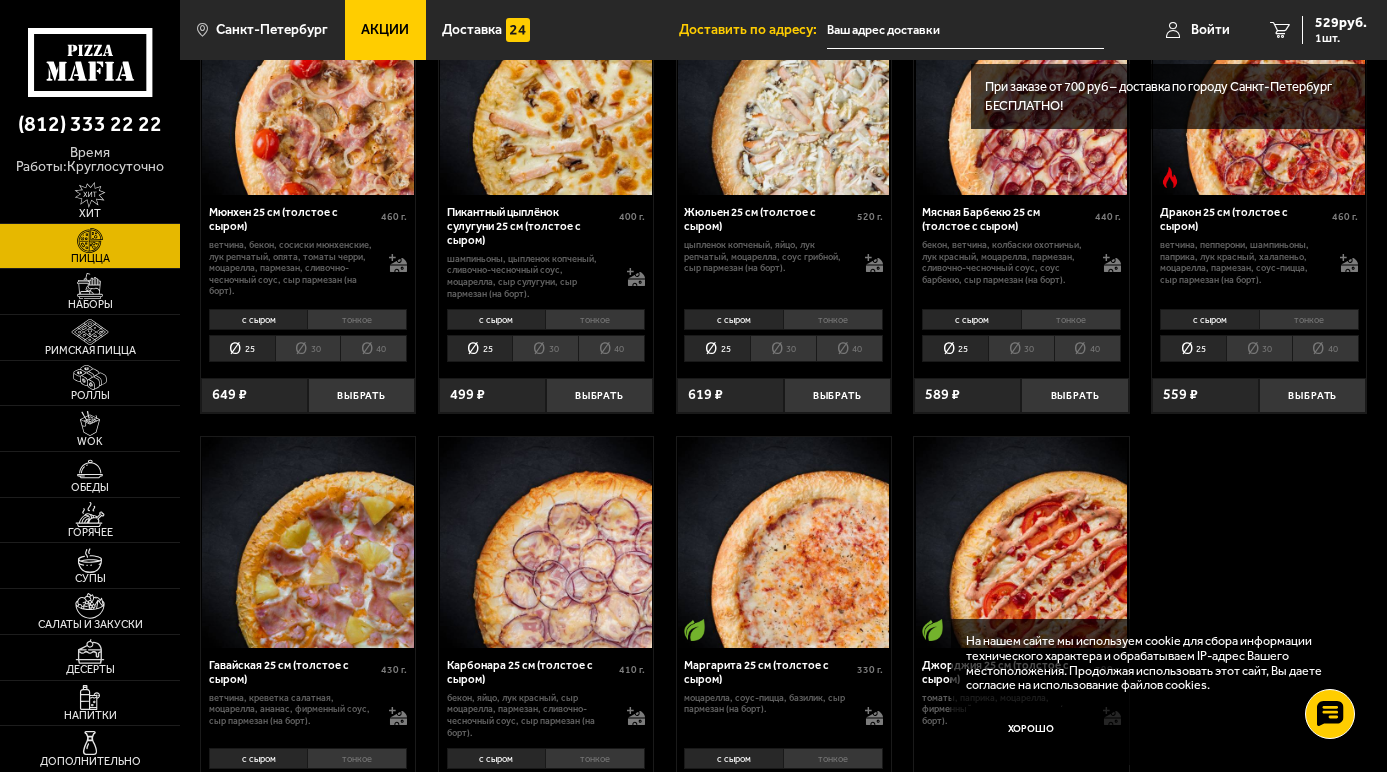 scroll, scrollTop: 1800, scrollLeft: 0, axis: vertical 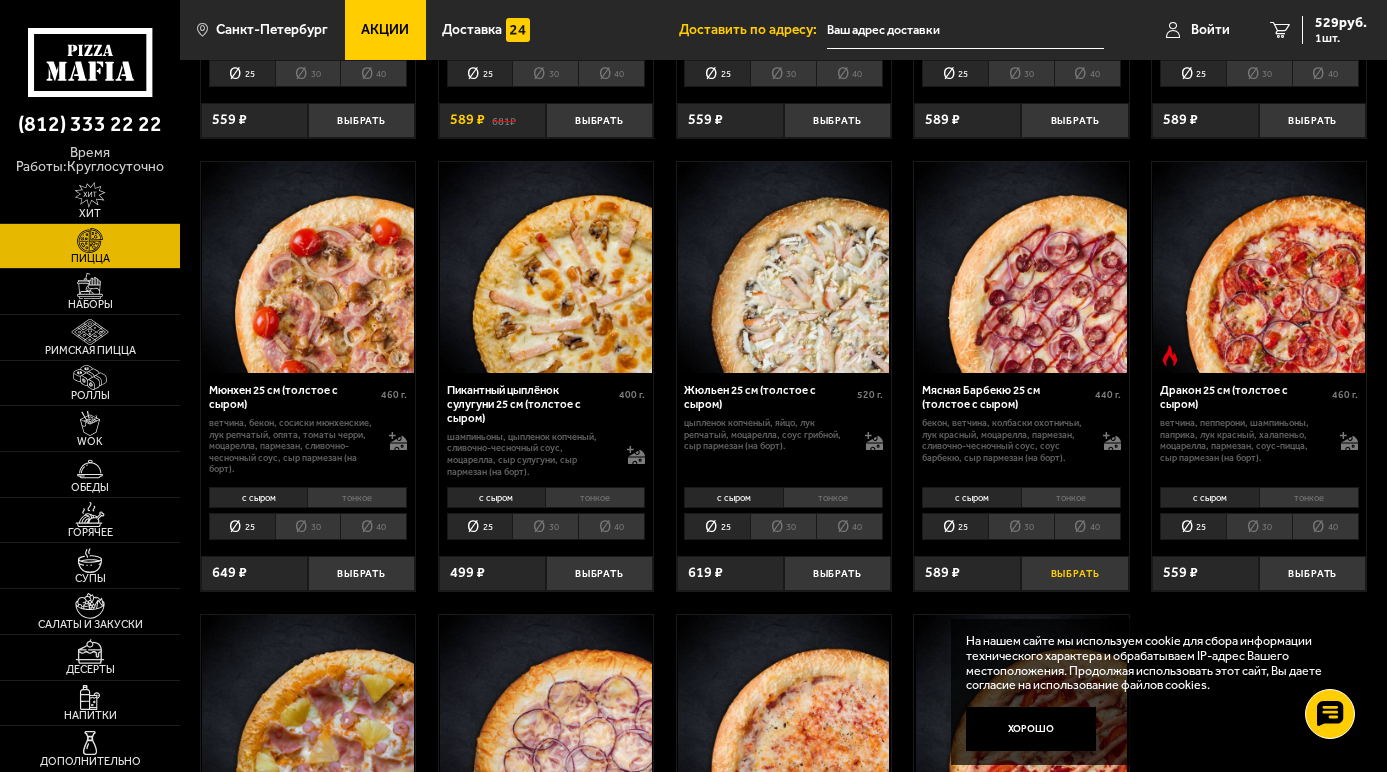 click on "Выбрать" at bounding box center [1074, 573] 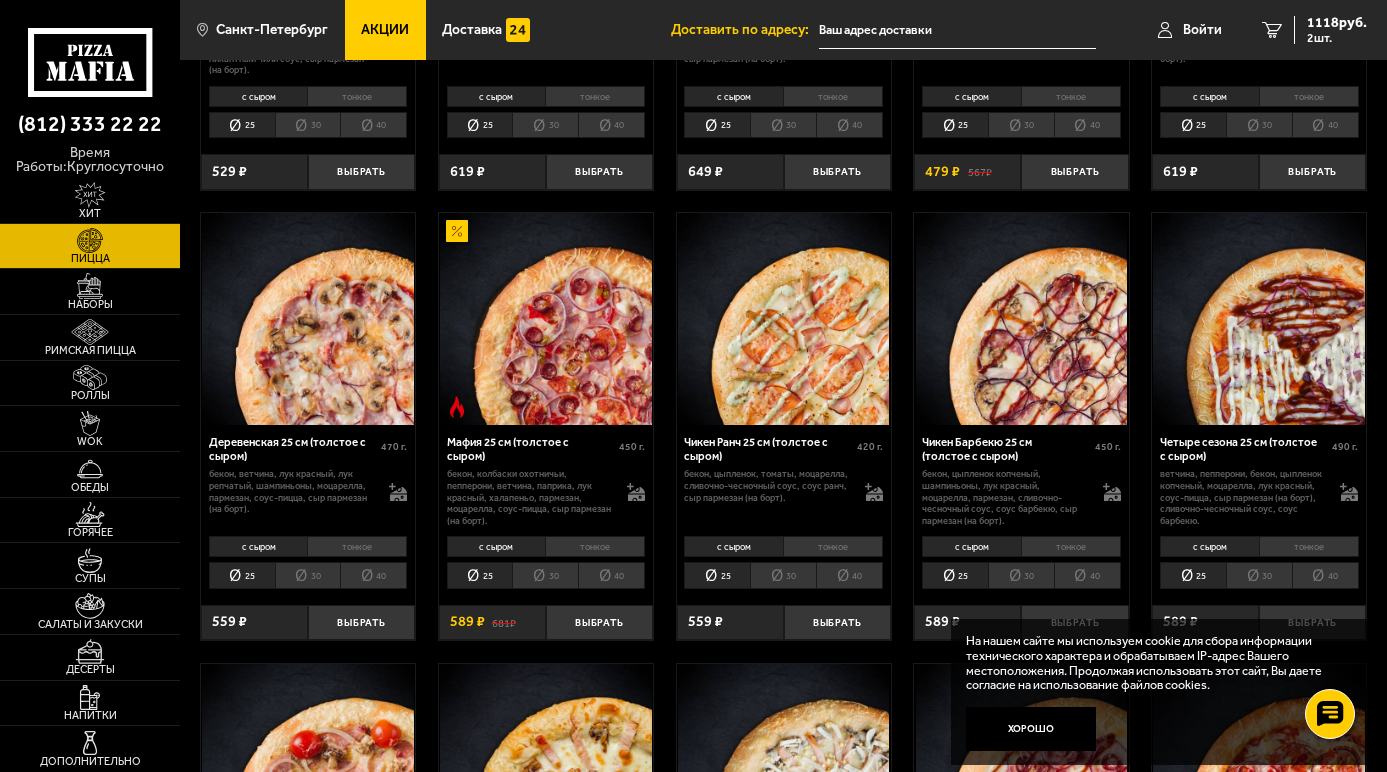 scroll, scrollTop: 1300, scrollLeft: 0, axis: vertical 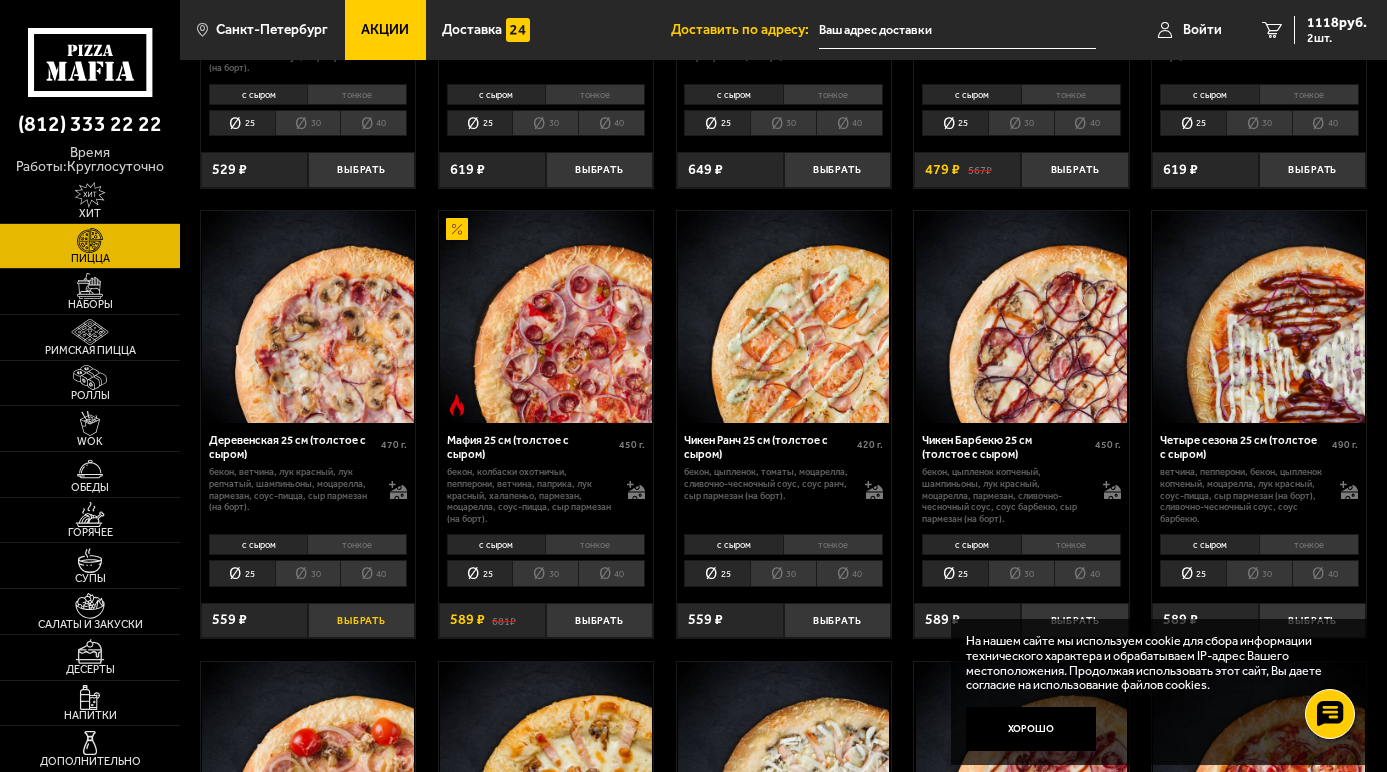 click on "Выбрать" at bounding box center (361, 620) 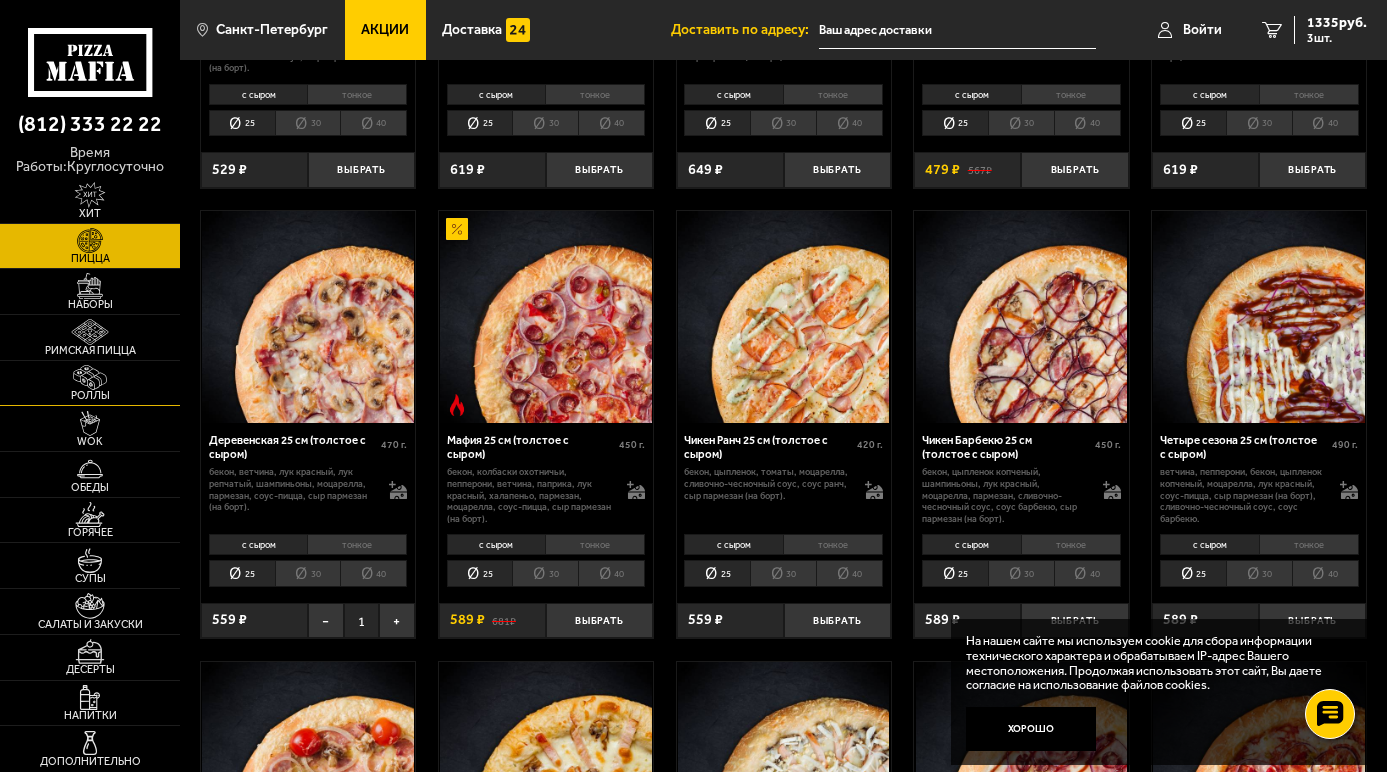 click at bounding box center (89, 377) 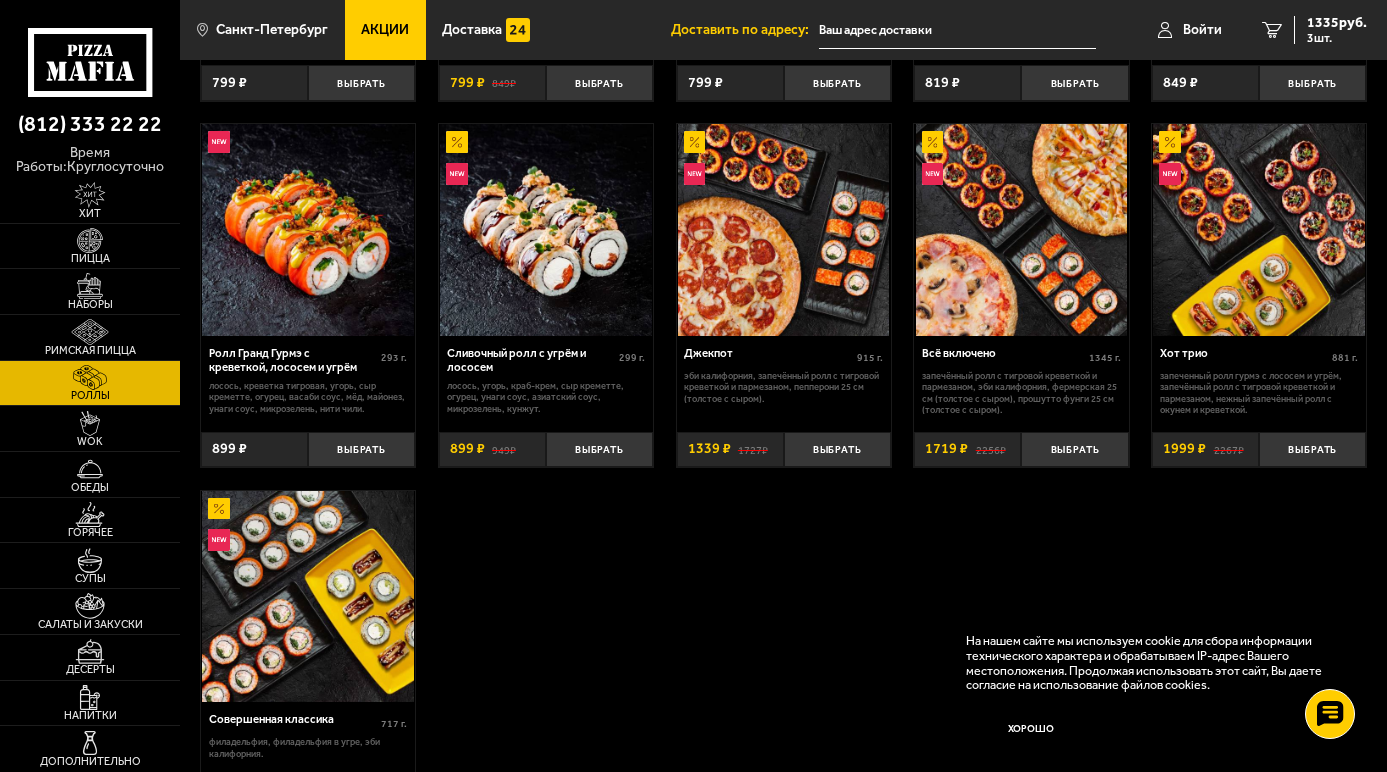 scroll, scrollTop: 800, scrollLeft: 0, axis: vertical 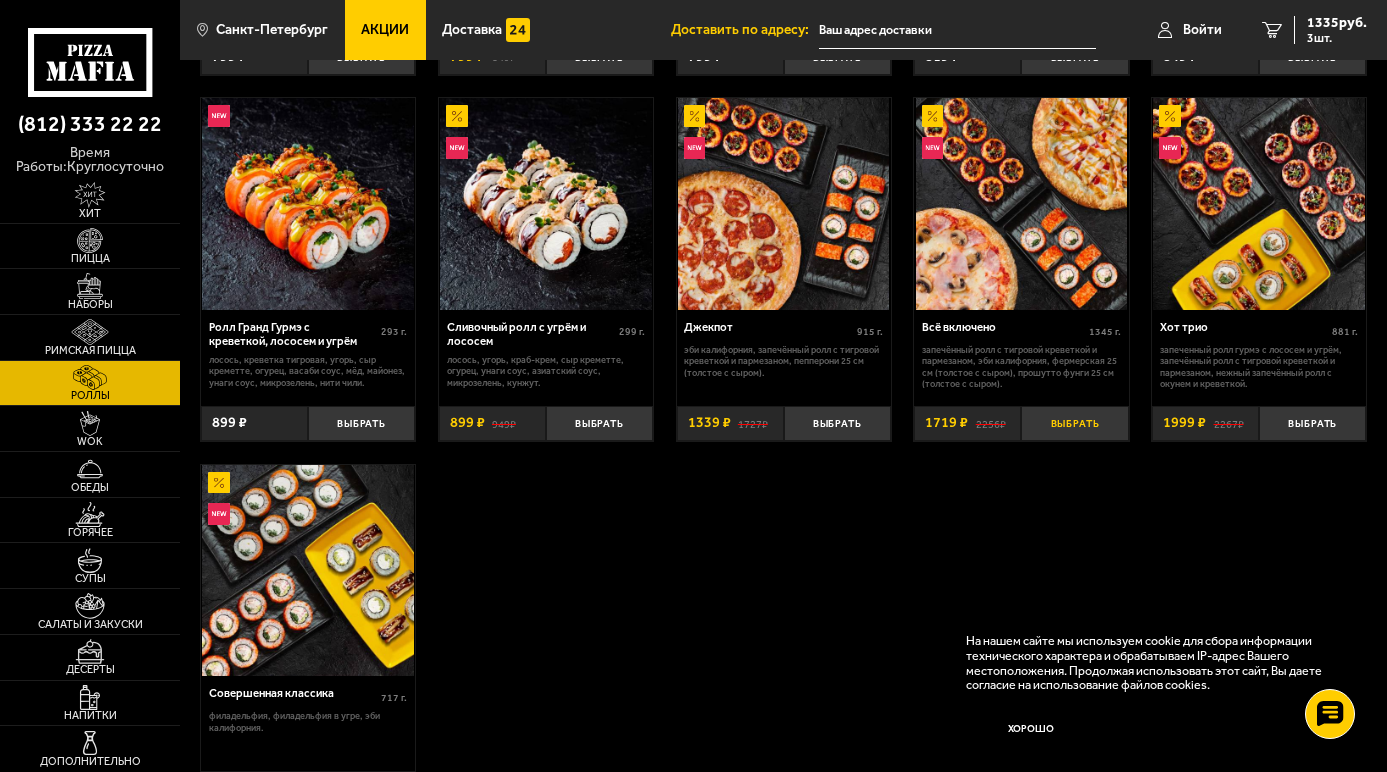 click on "Выбрать" at bounding box center [1074, 423] 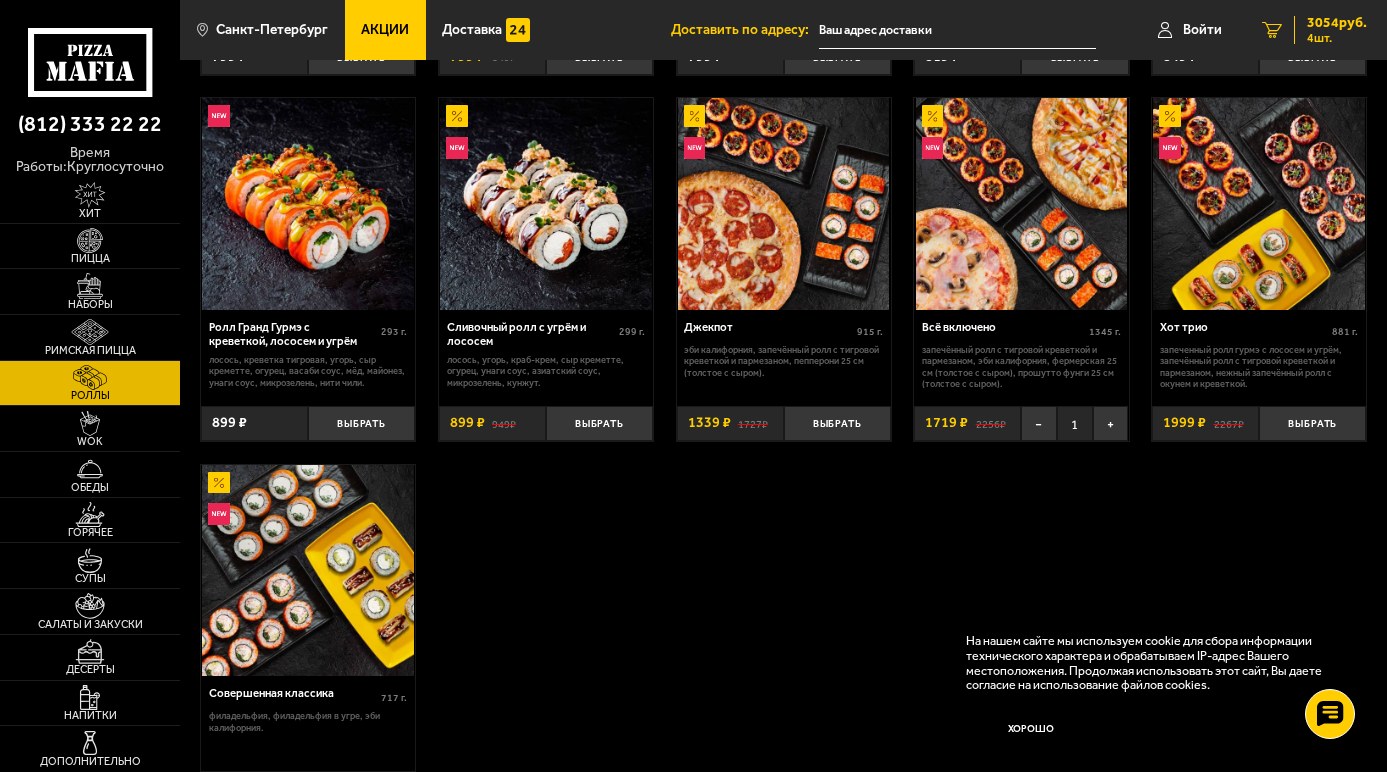 click on "4  шт." at bounding box center [1337, 38] 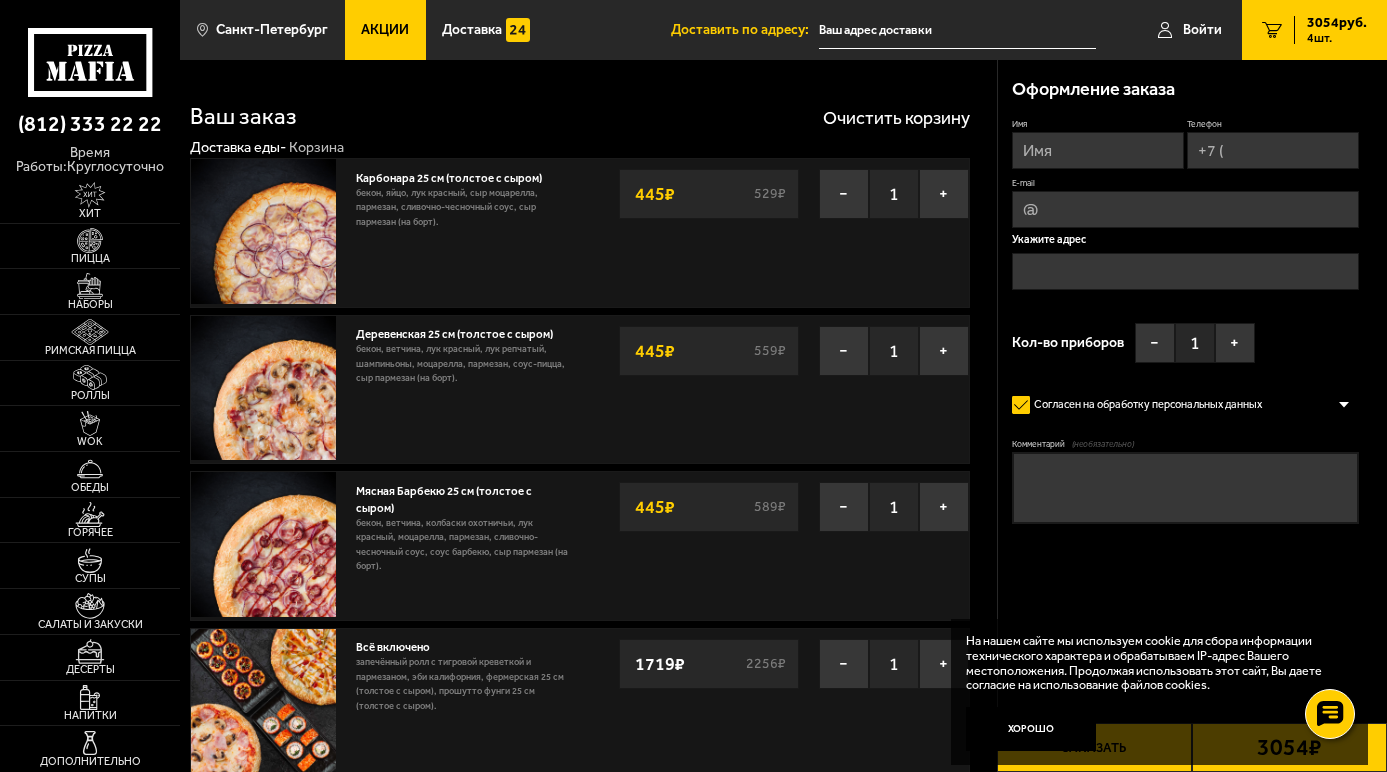 scroll, scrollTop: 100, scrollLeft: 0, axis: vertical 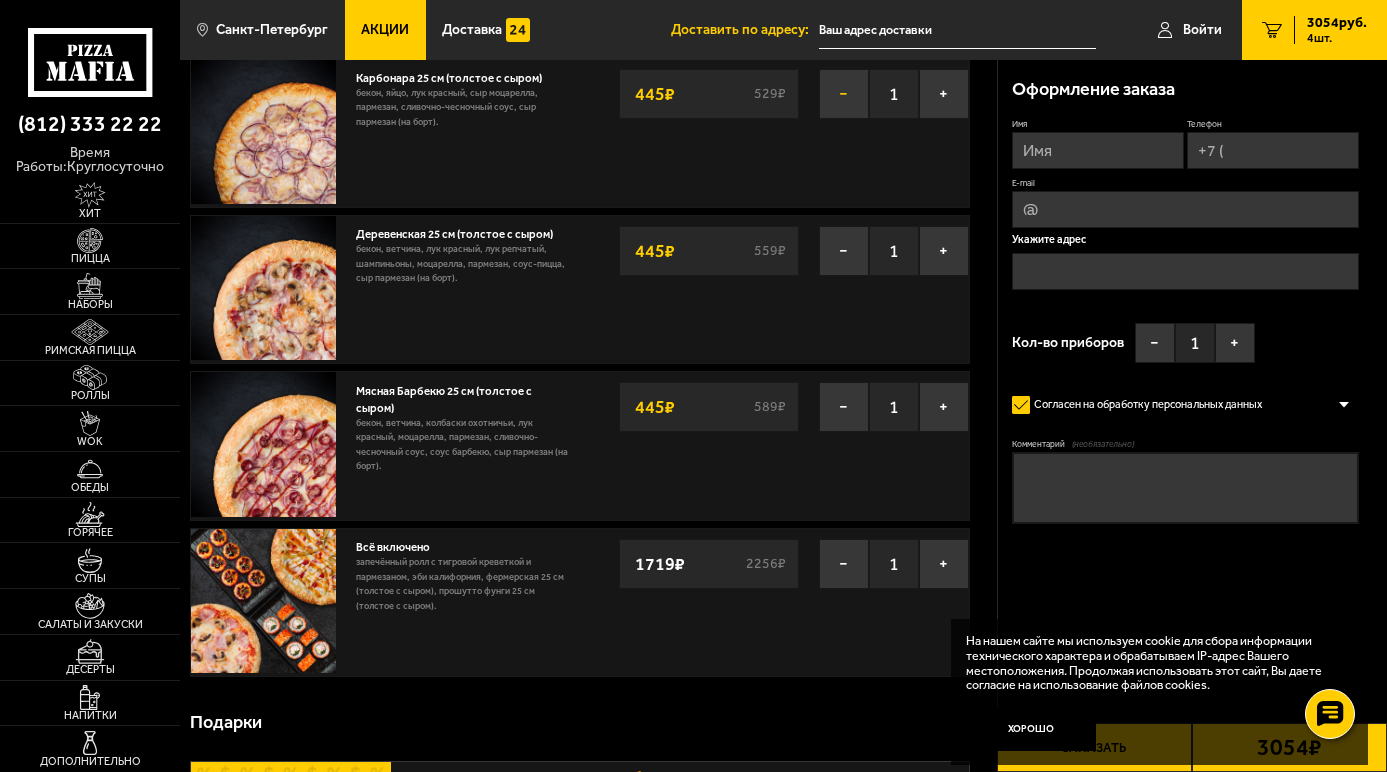 click on "−" at bounding box center [844, 94] 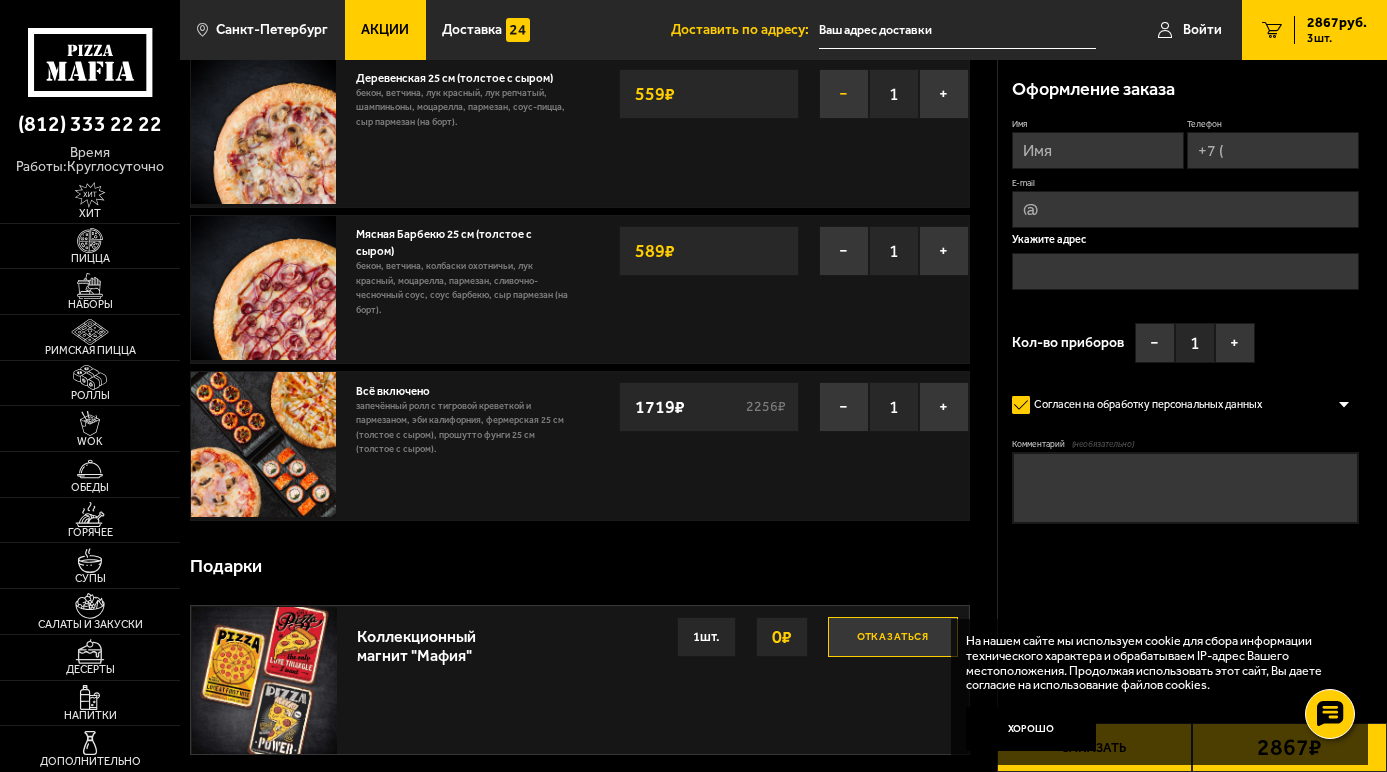 click on "−" at bounding box center (844, 94) 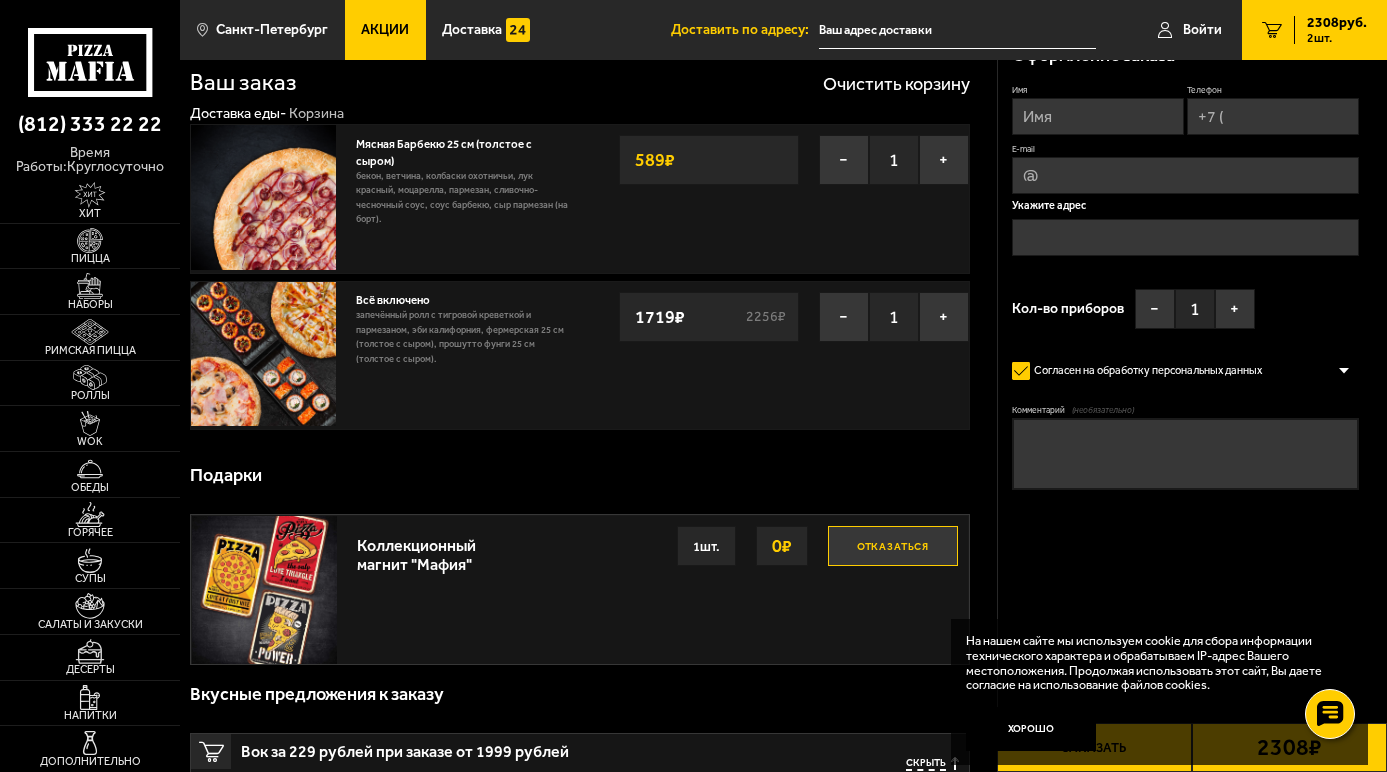 scroll, scrollTop: 0, scrollLeft: 0, axis: both 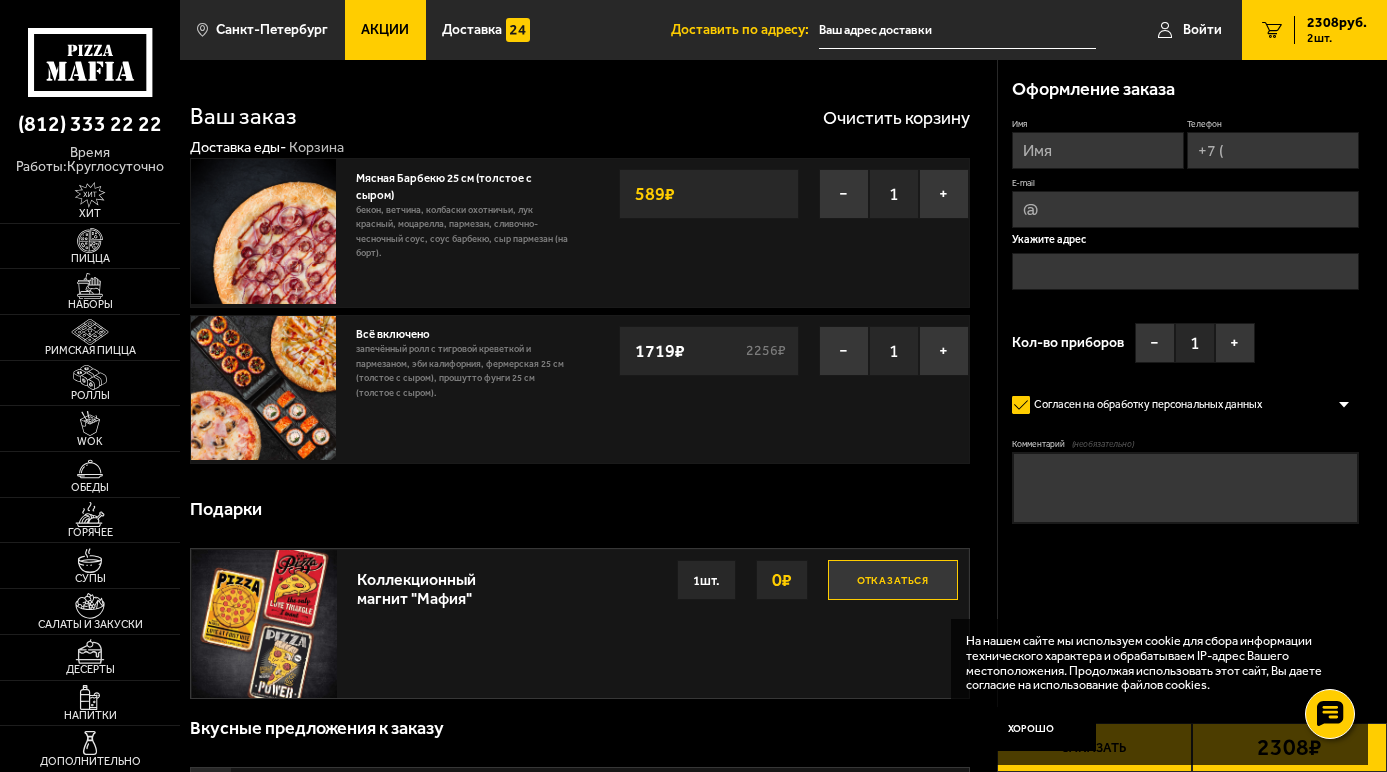 click on "Имя" at bounding box center (1098, 150) 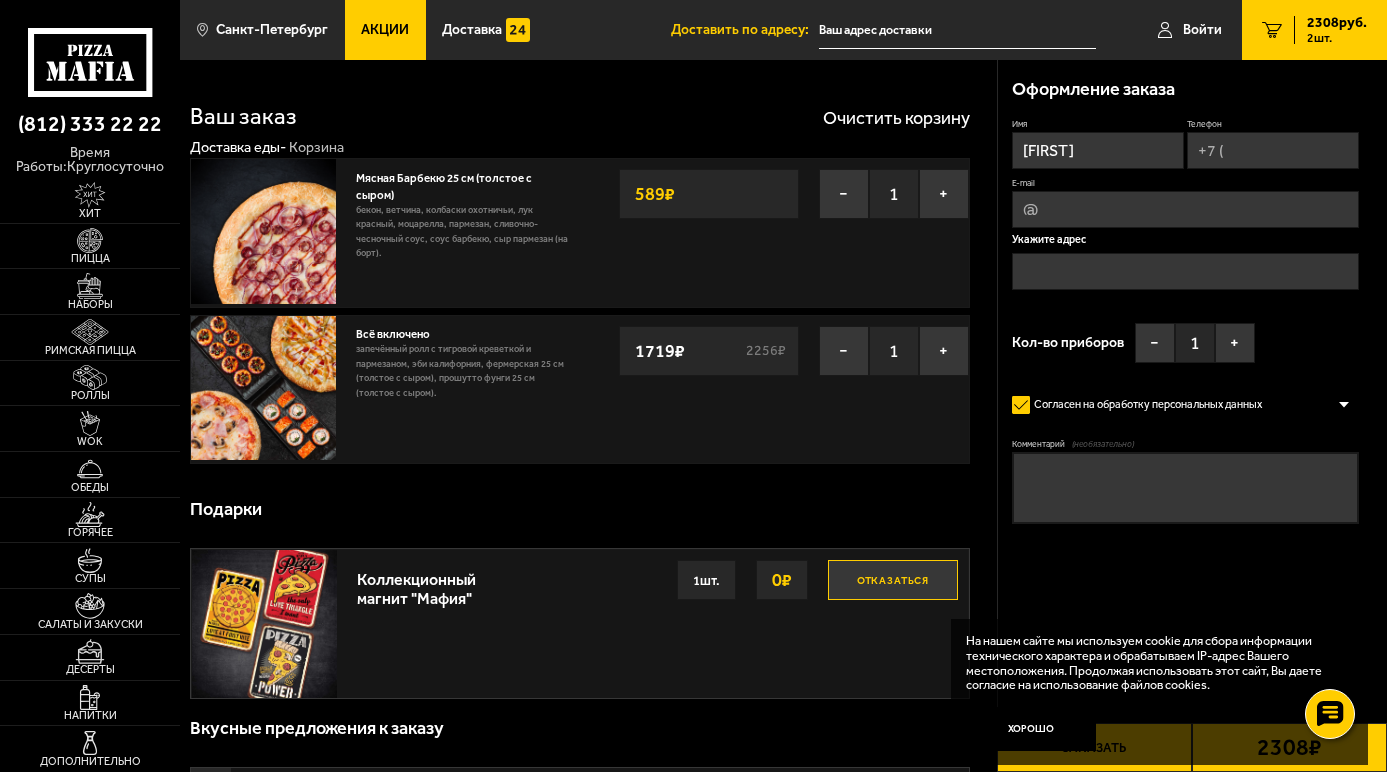 type on "[PHONE]" 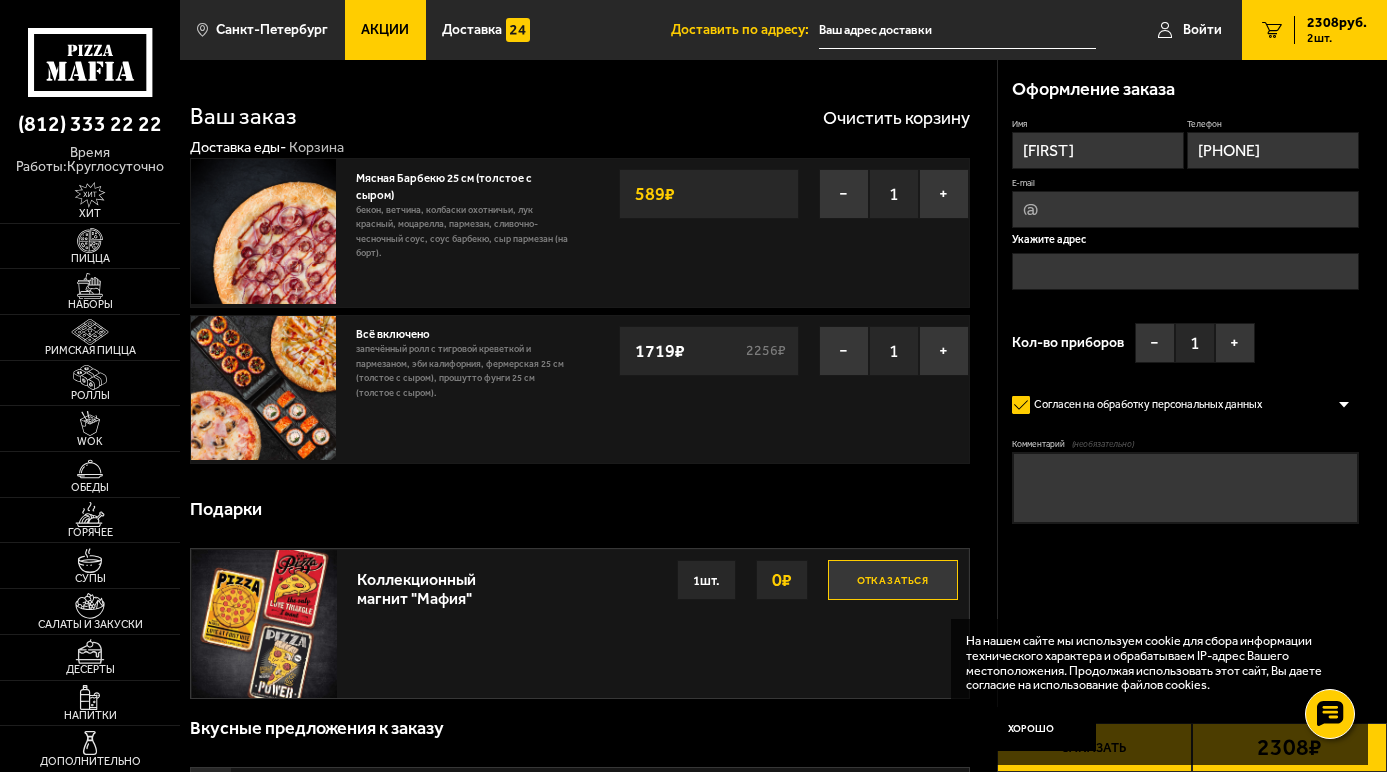 type on "[EMAIL]" 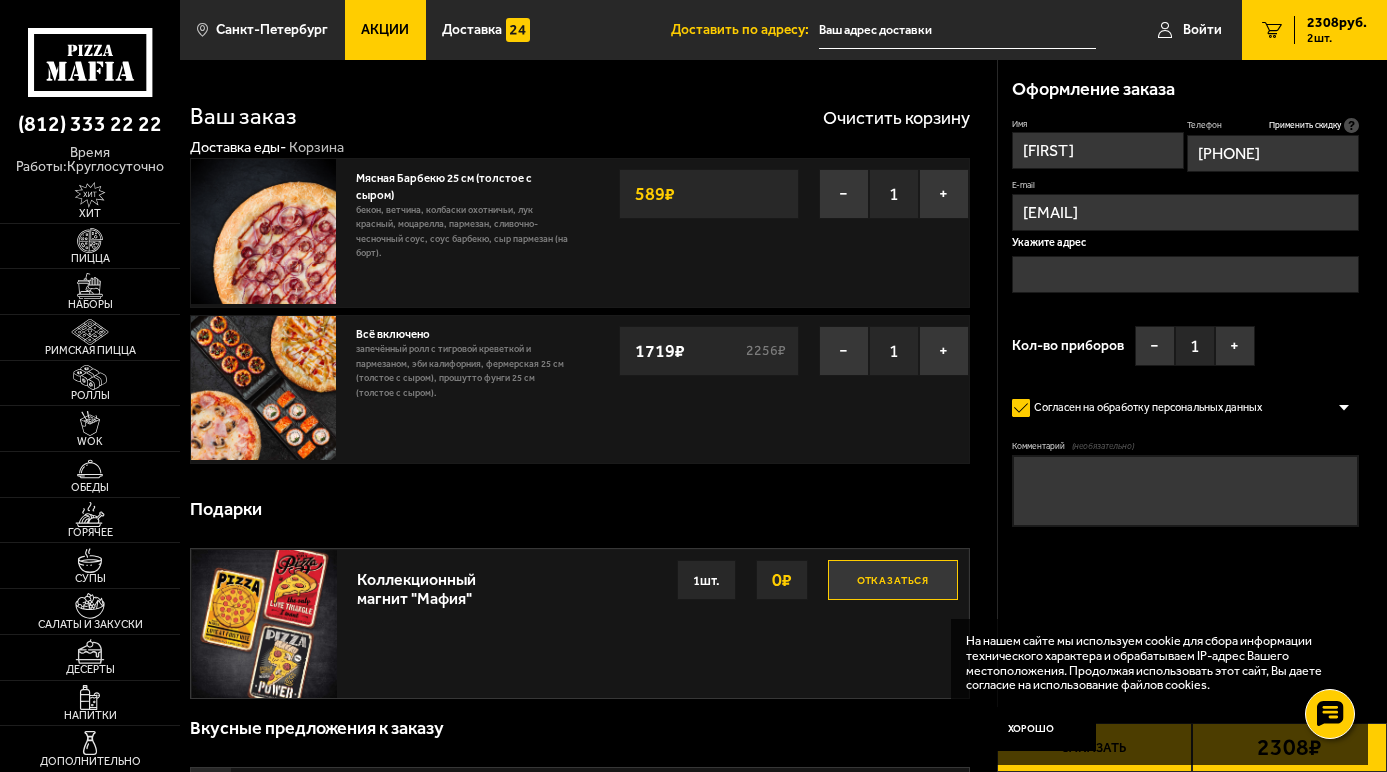 click at bounding box center (1185, 274) 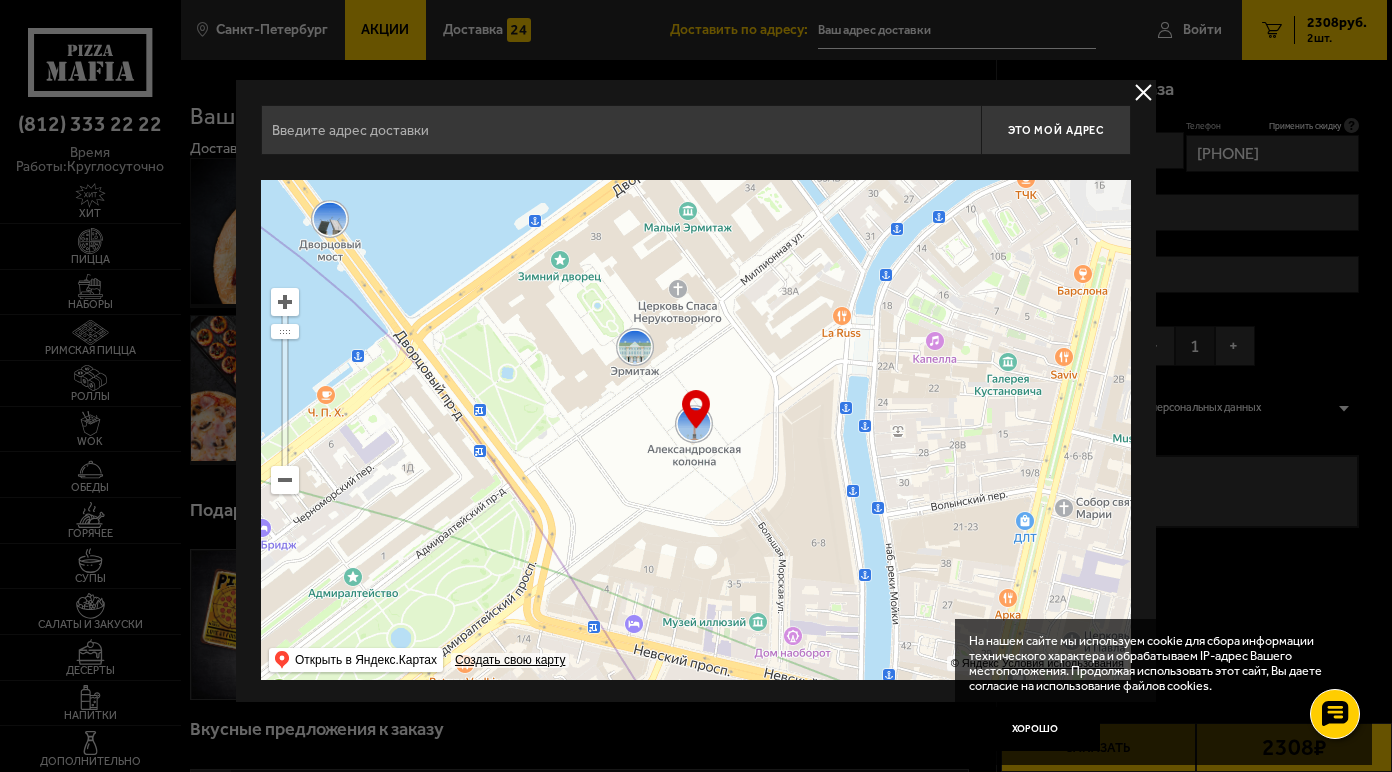click at bounding box center [621, 130] 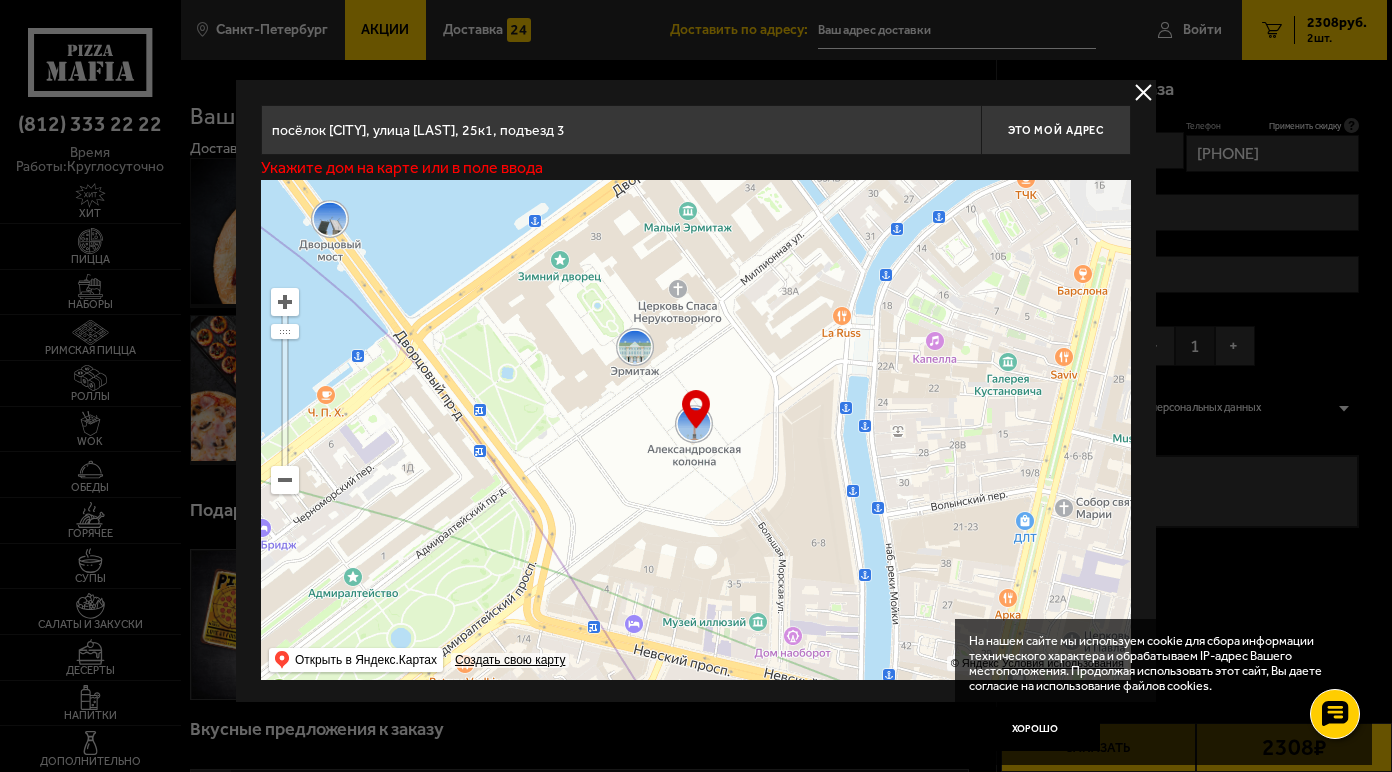 click at bounding box center (696, 386) 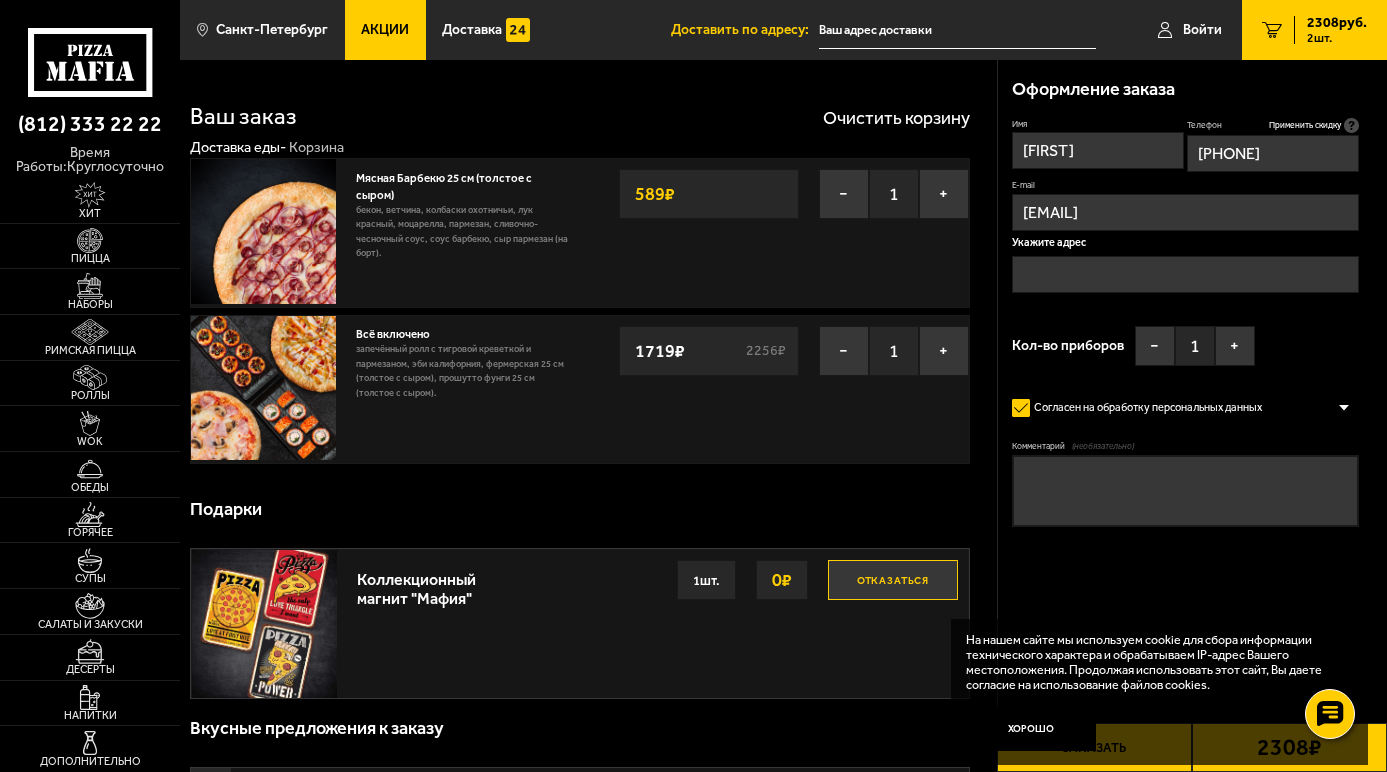 click at bounding box center [1185, 274] 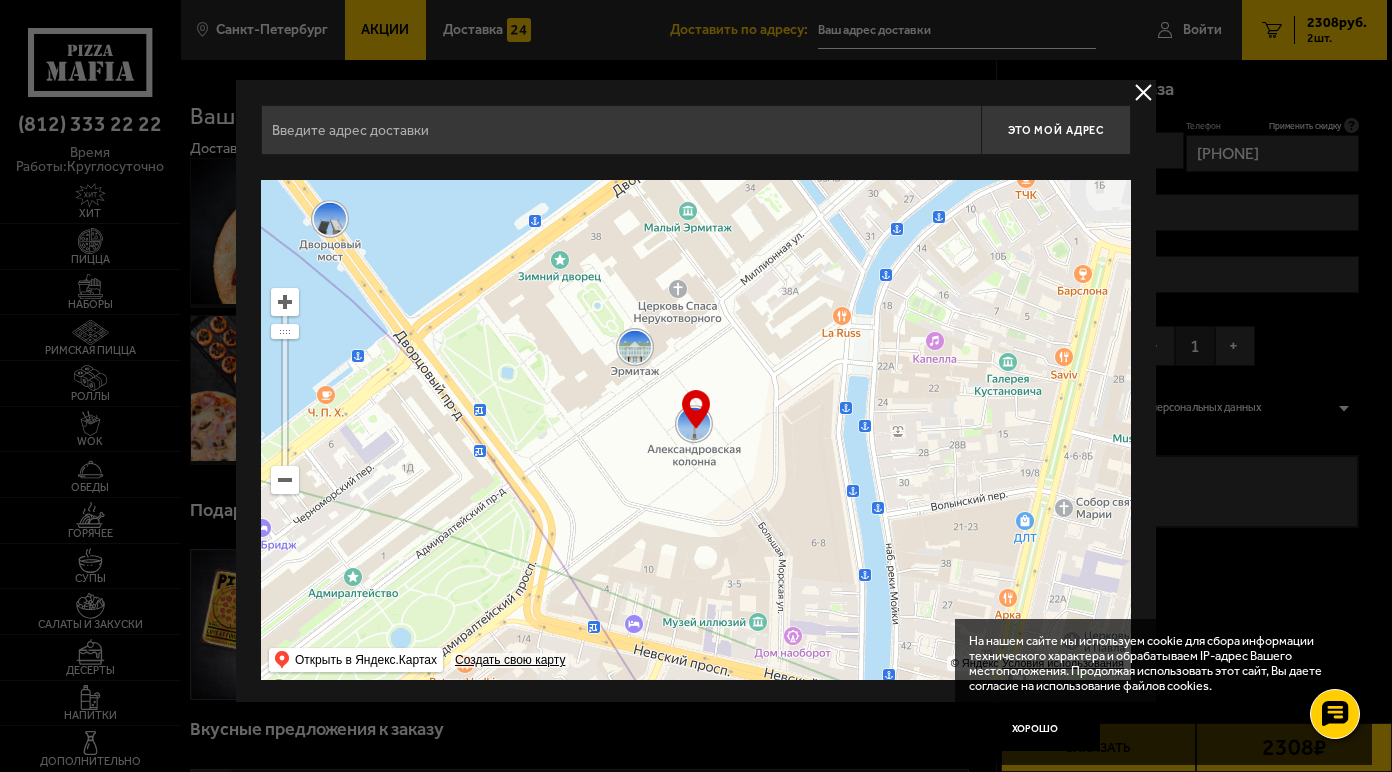 click at bounding box center [621, 130] 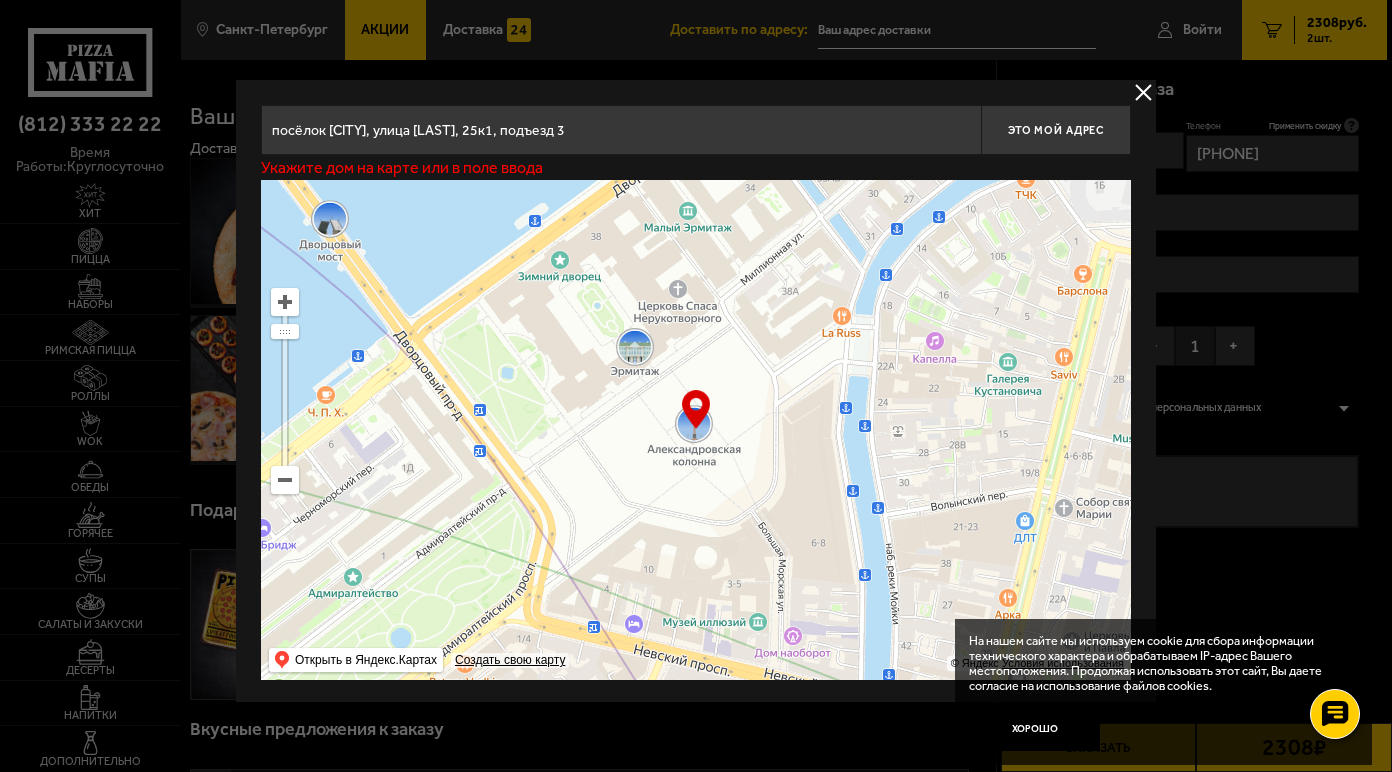 click at bounding box center [1143, 92] 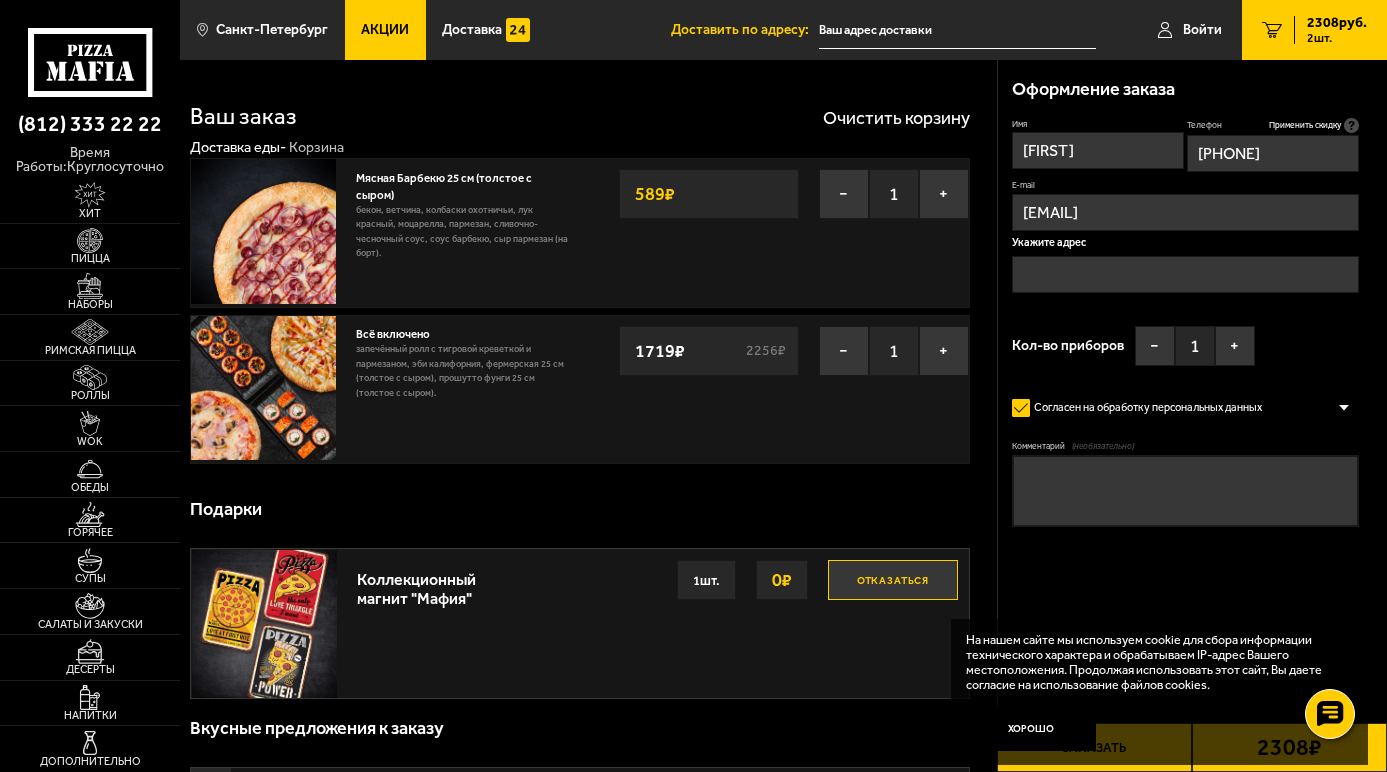 click at bounding box center [1185, 274] 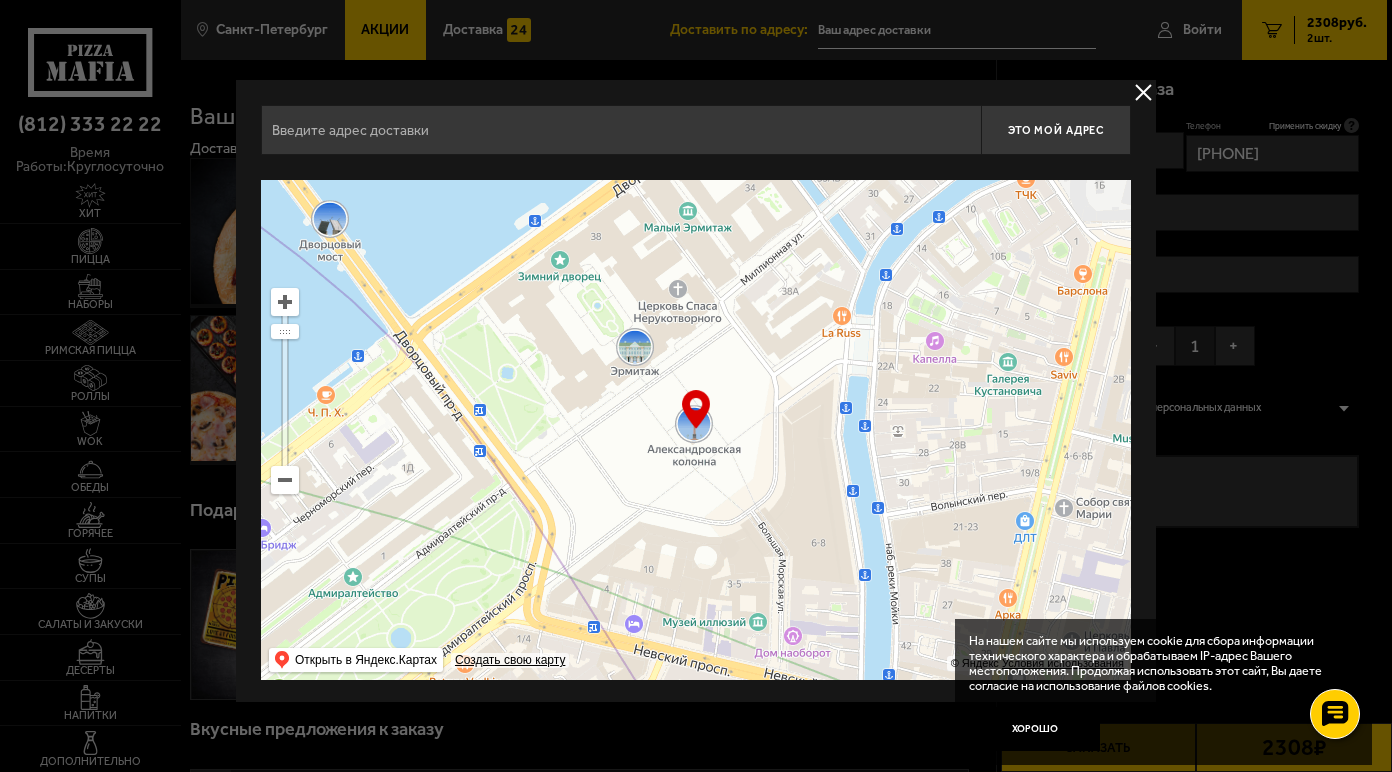 click at bounding box center (621, 130) 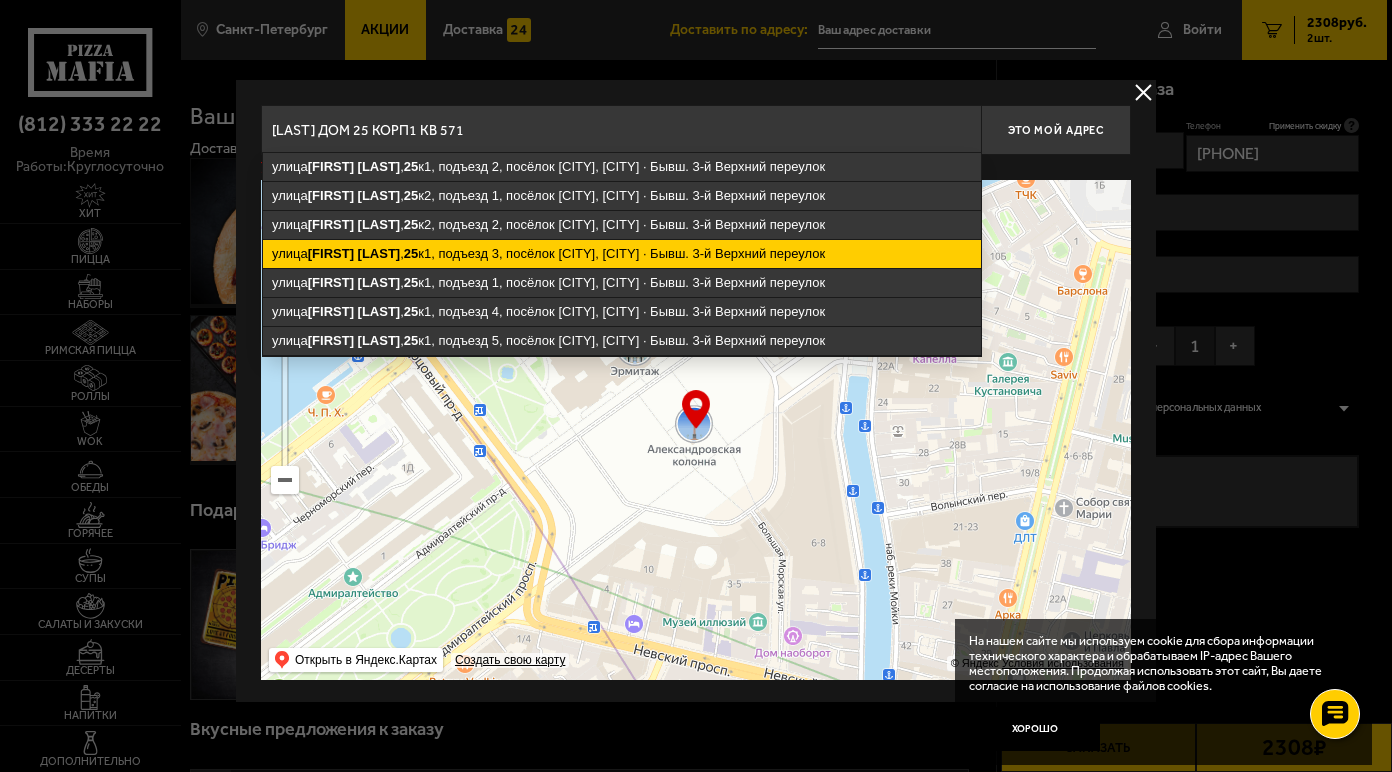 click on "улица  [LAST] ,  25 к1, подъезд 3, посёлок [CITY], [CITY] · Бывш. 3-й Верхний переулок" at bounding box center [622, 254] 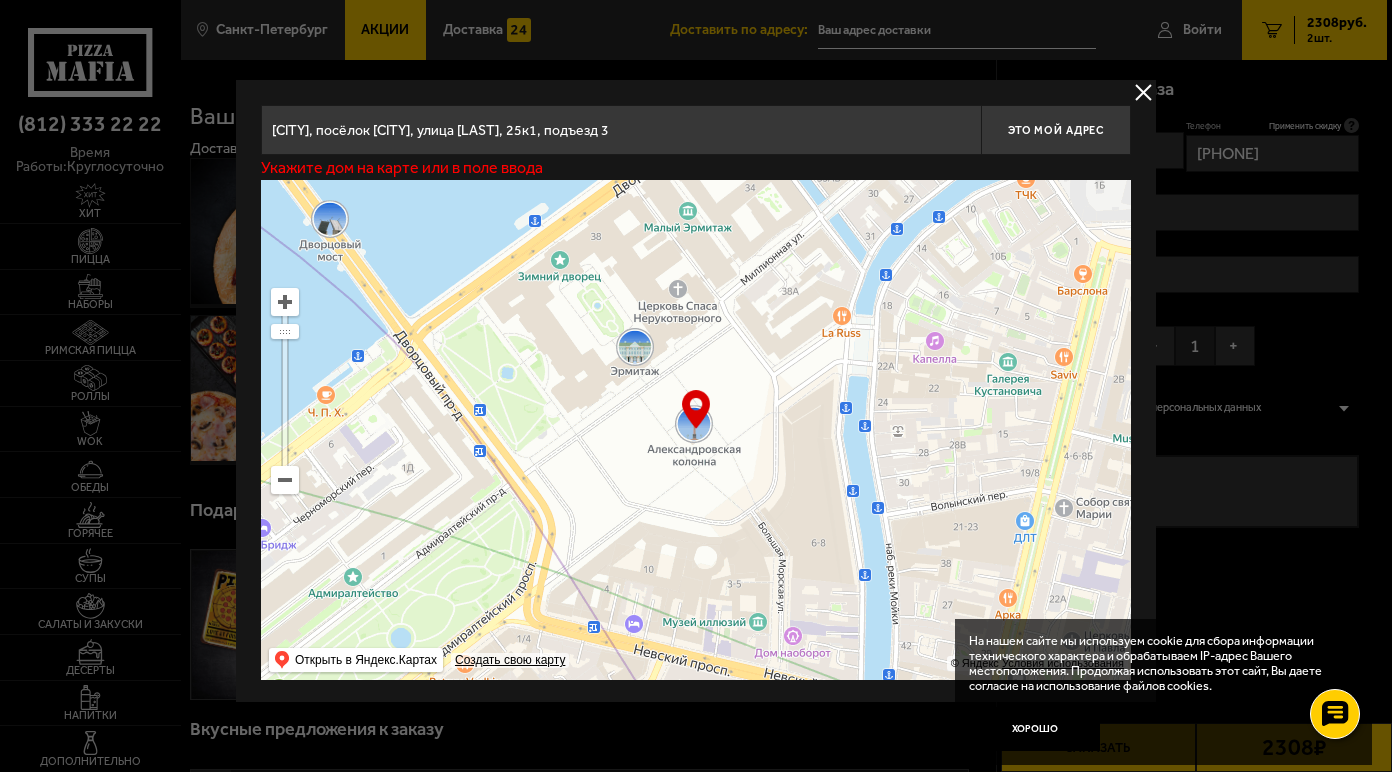 type on "посёлок [CITY], улица [LAST], 25к1, подъезд 3" 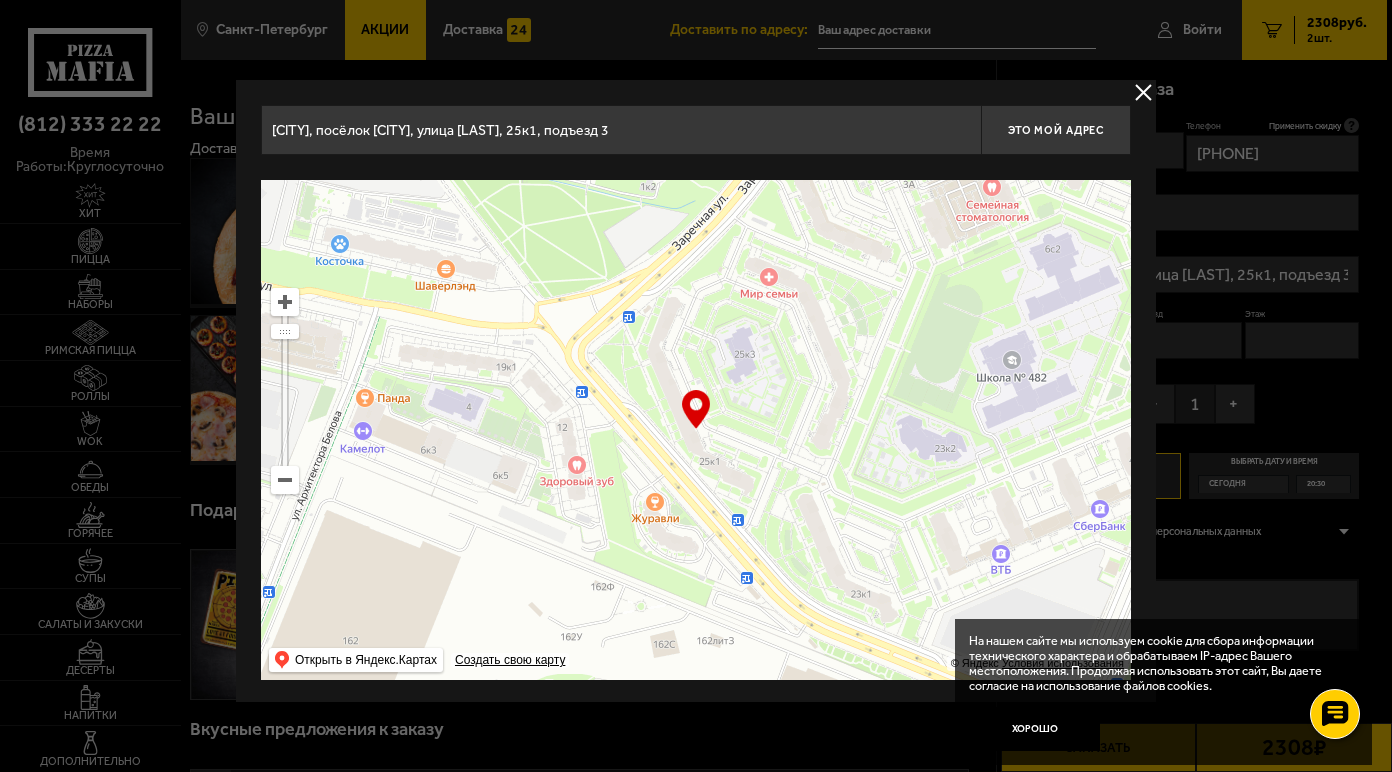 click at bounding box center (696, 386) 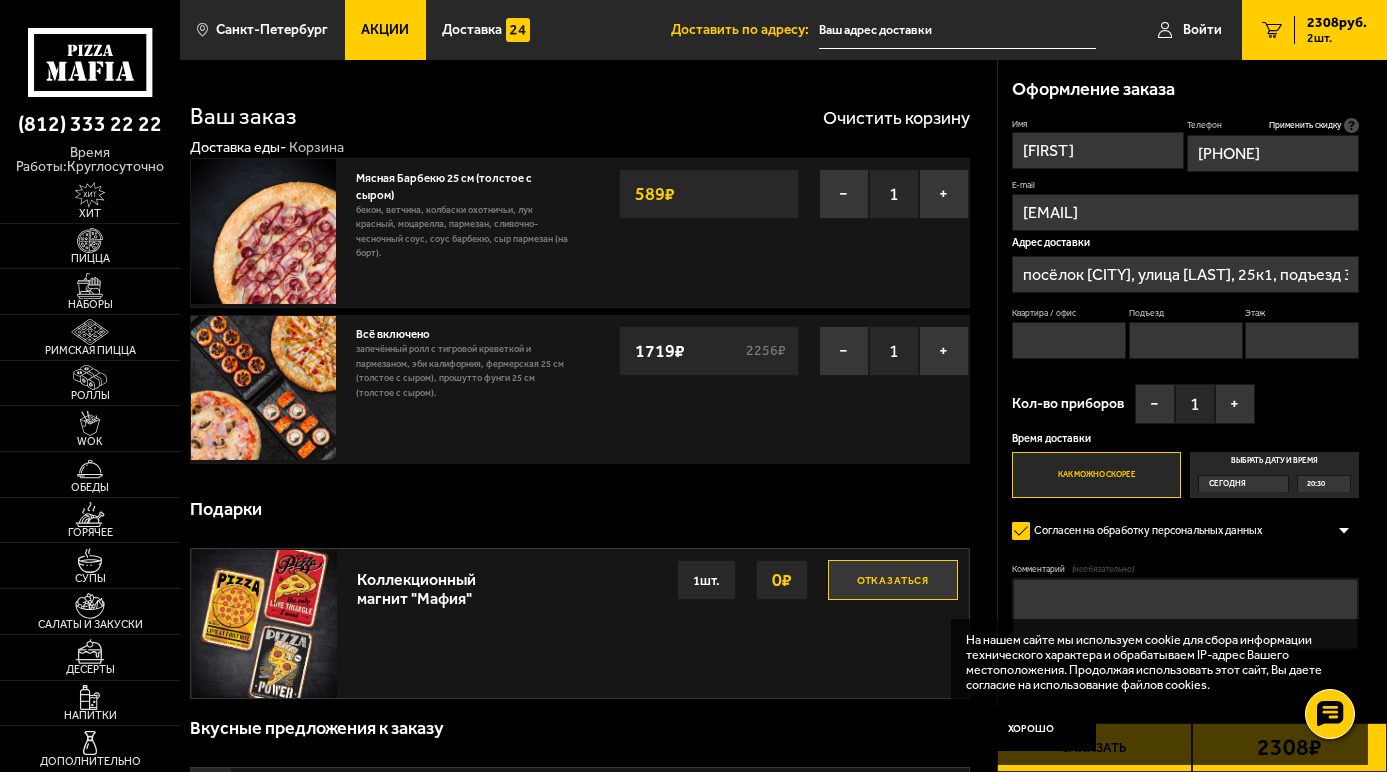 click on "Квартира / офис" at bounding box center (1069, 340) 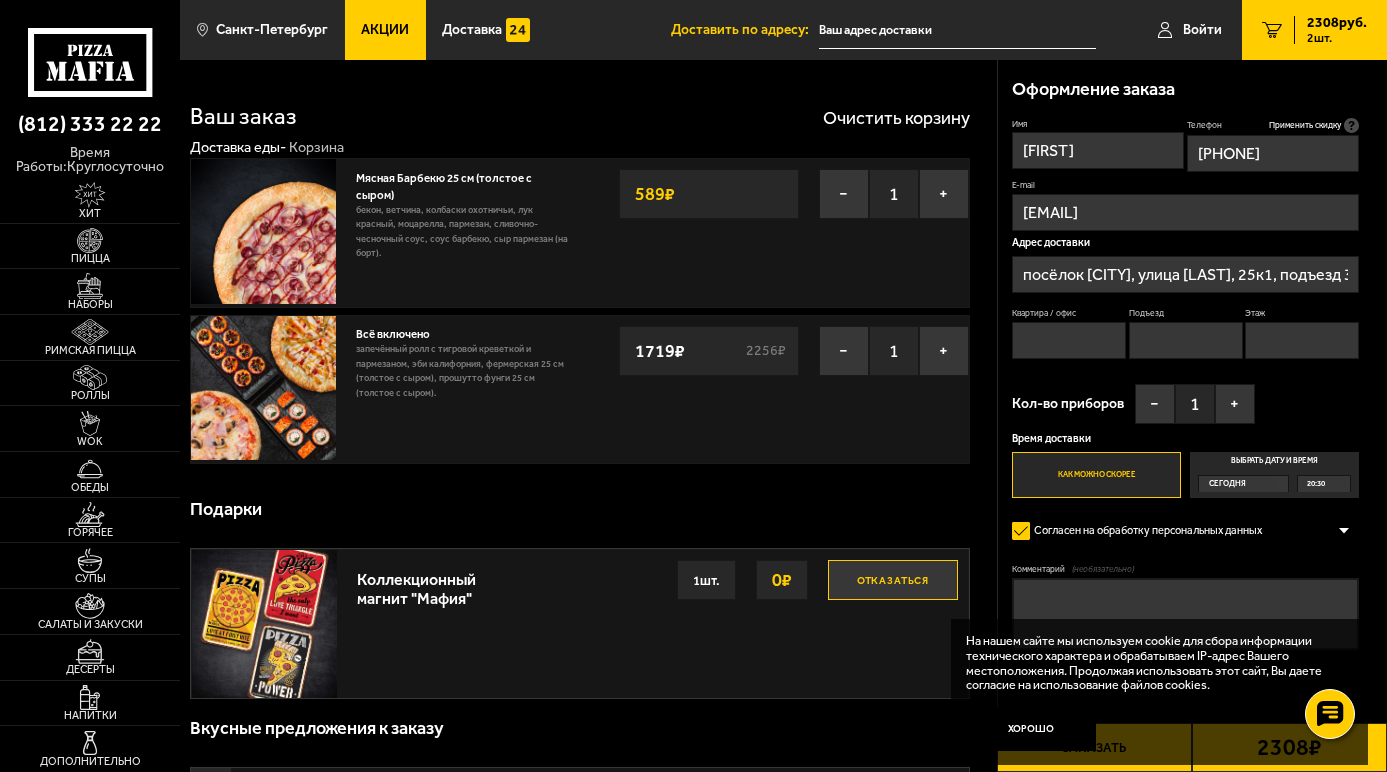 type on "571" 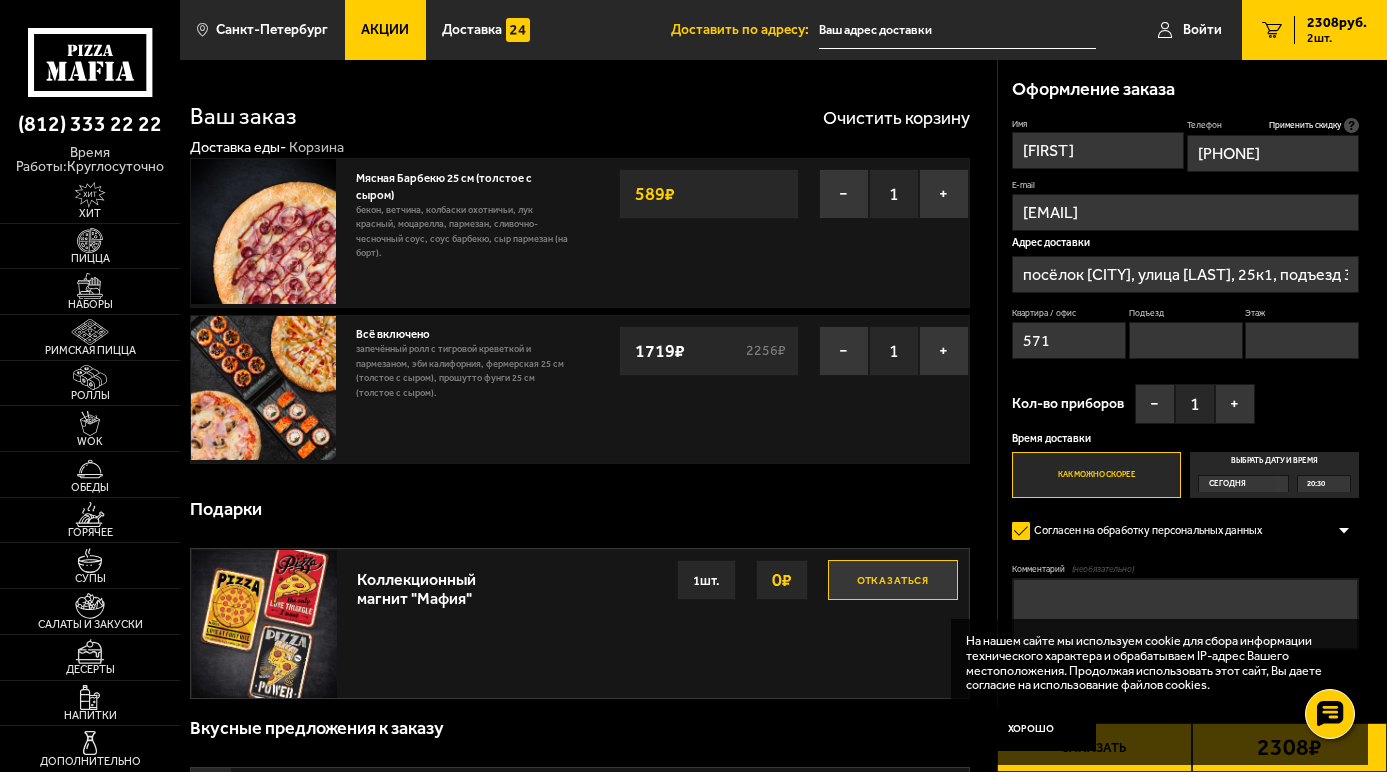 type on "3" 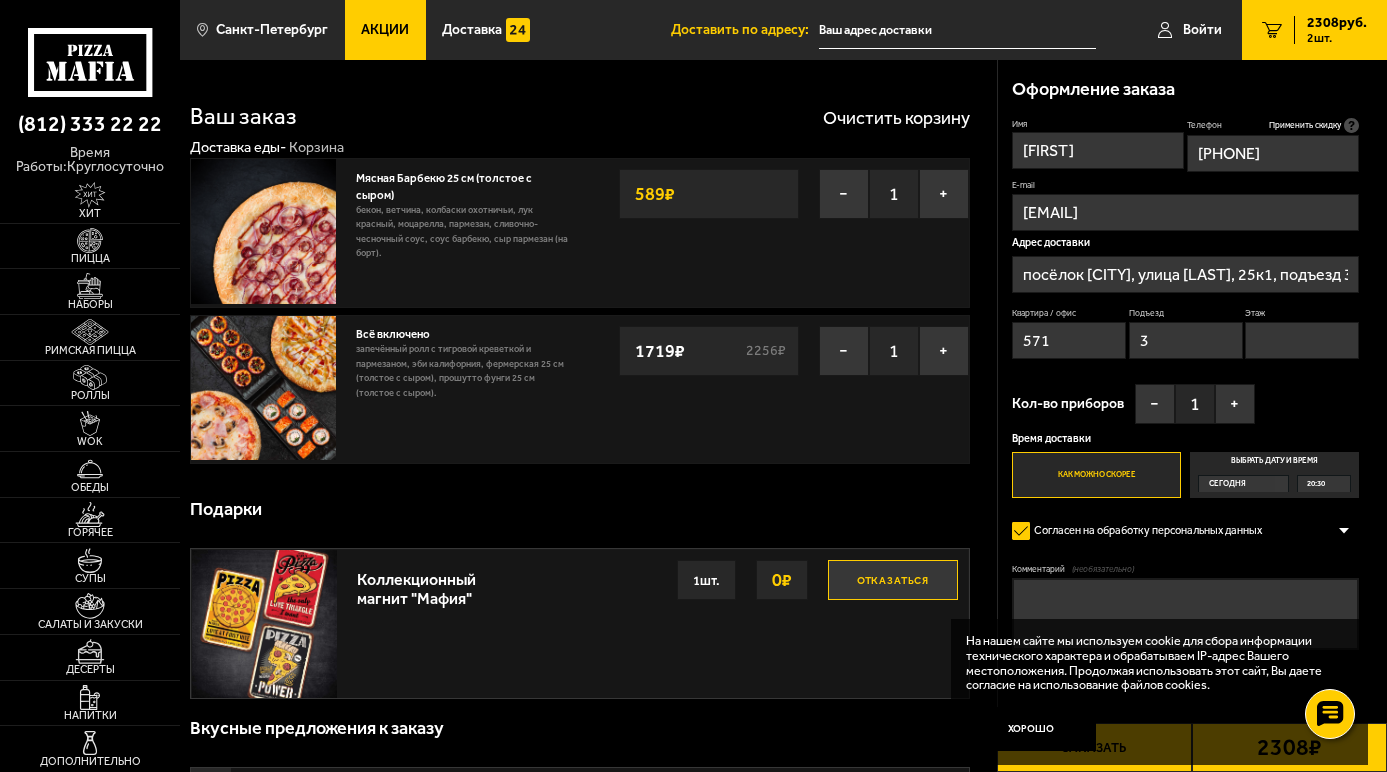 type on "16" 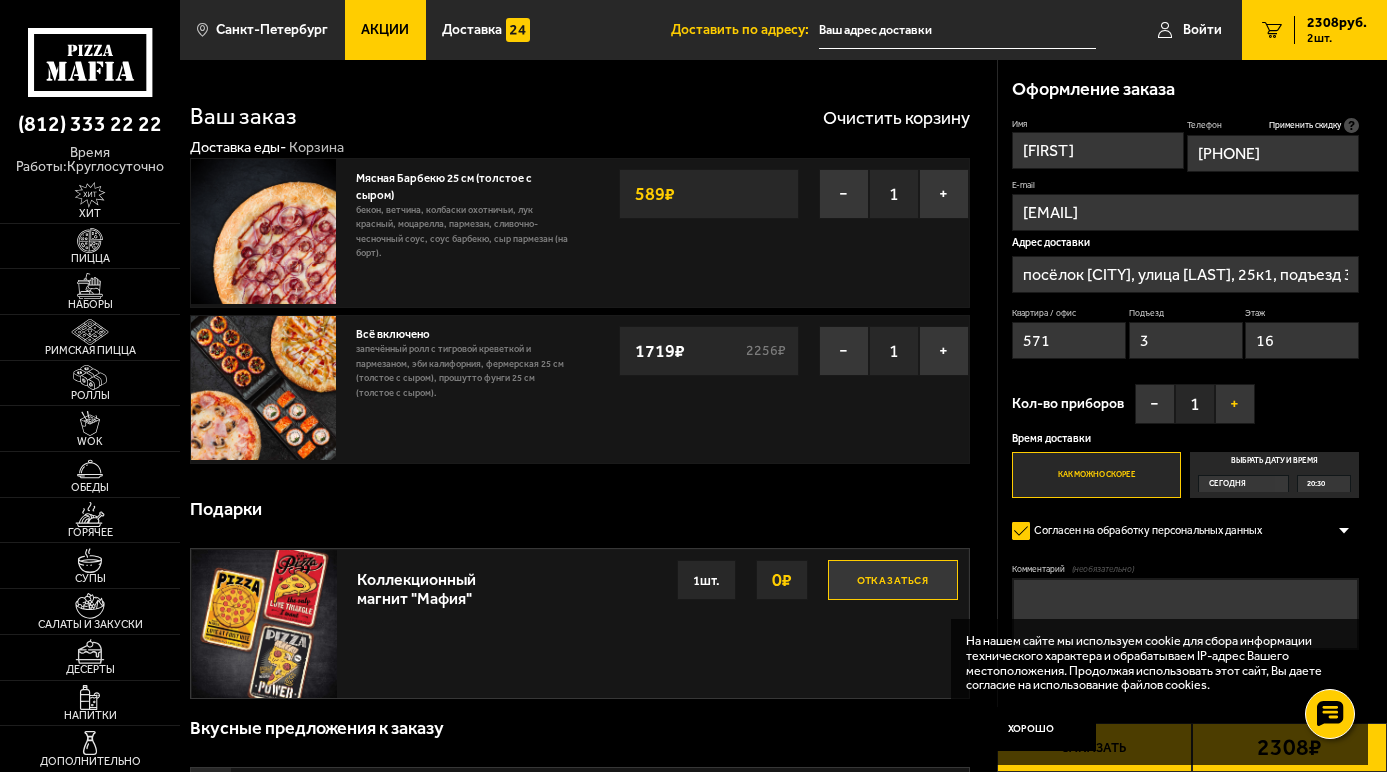 click on "+" at bounding box center (1235, 404) 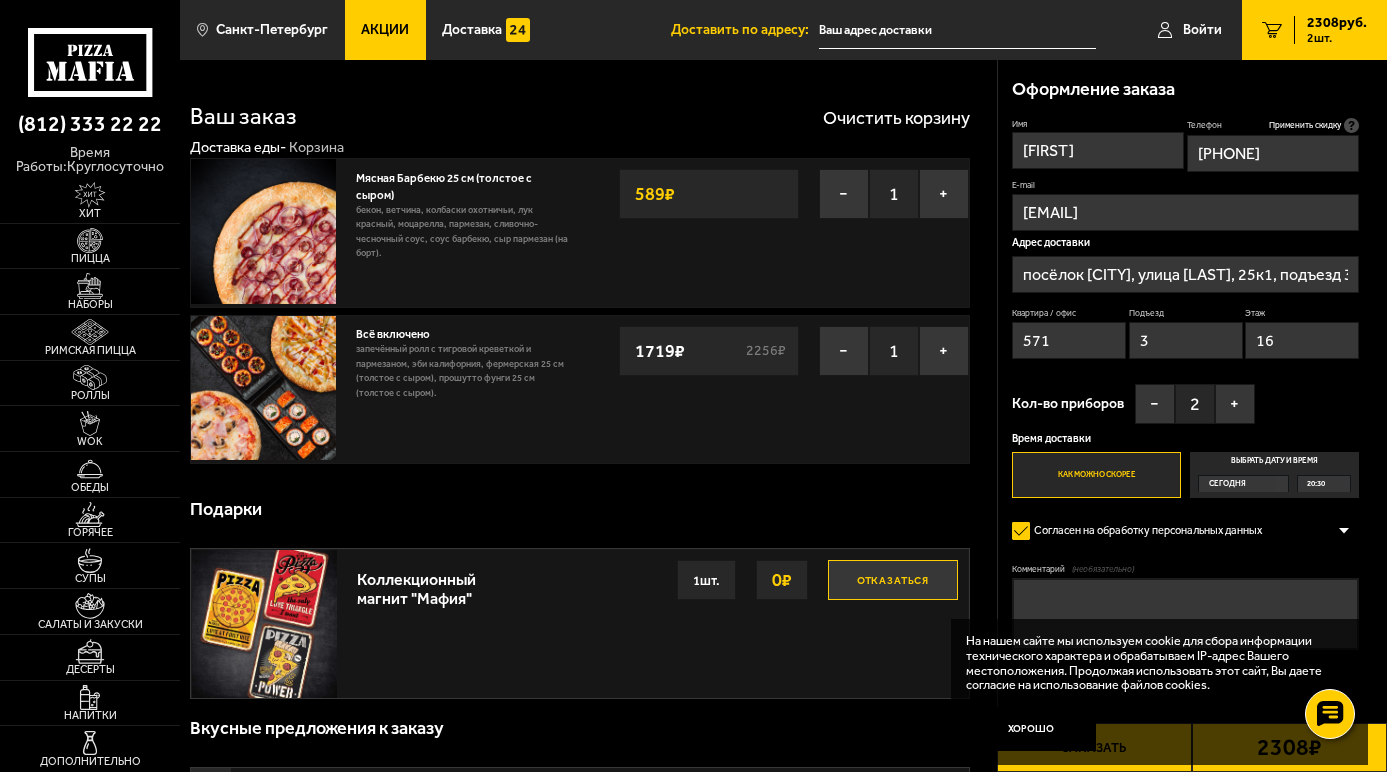 click on "Как можно скорее" at bounding box center (1096, 475) 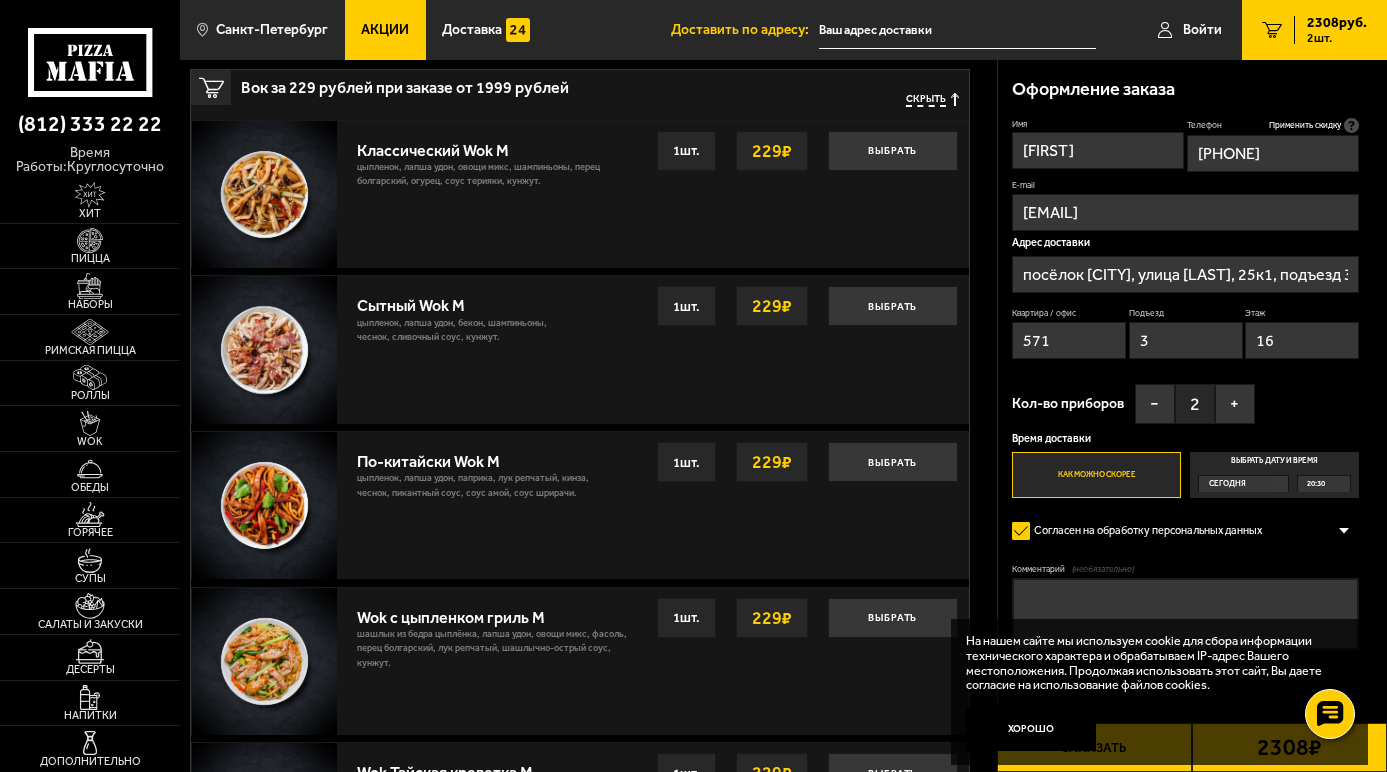 scroll, scrollTop: 700, scrollLeft: 0, axis: vertical 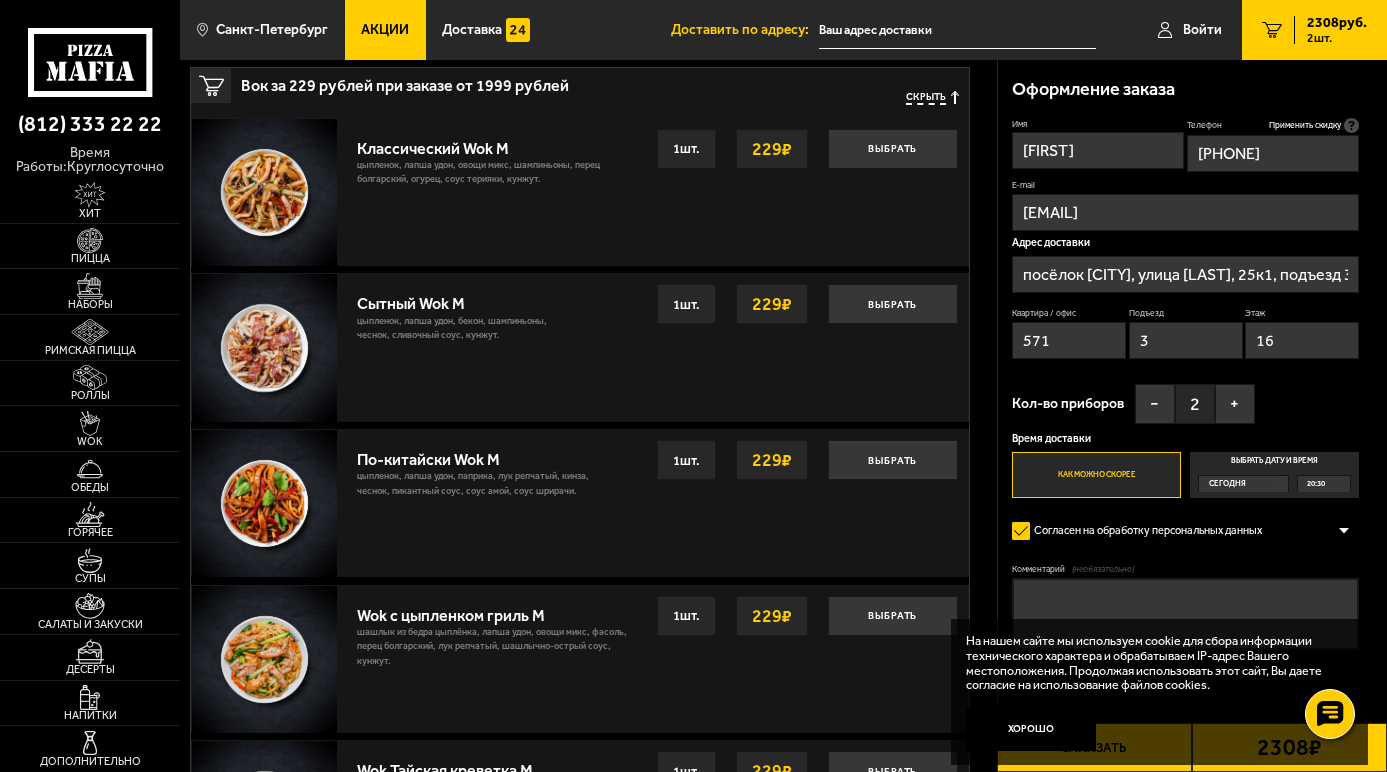 click on "посёлок [CITY], улица [LAST], 25к1, подъезд 3" at bounding box center (1185, 274) 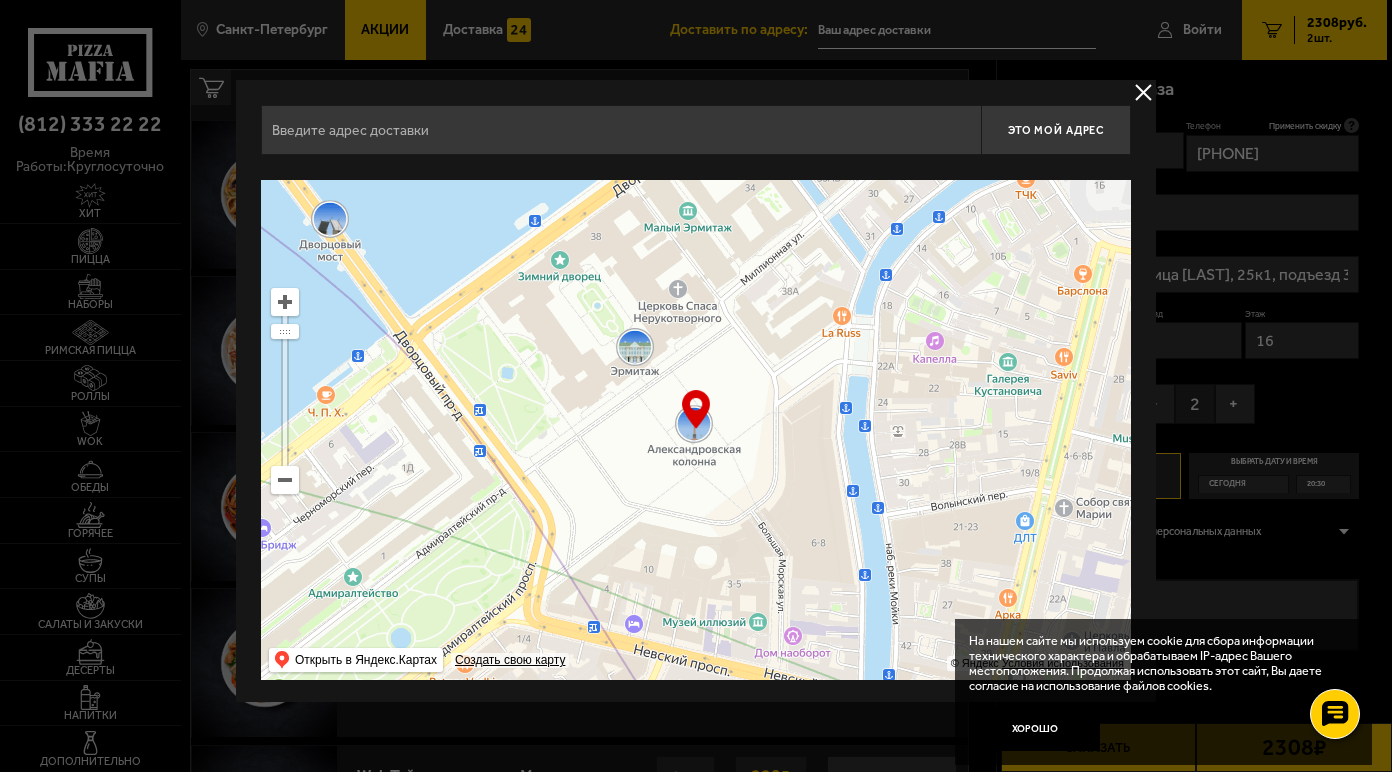type on "посёлок [CITY], улица [LAST], 25к1, подъезд 3" 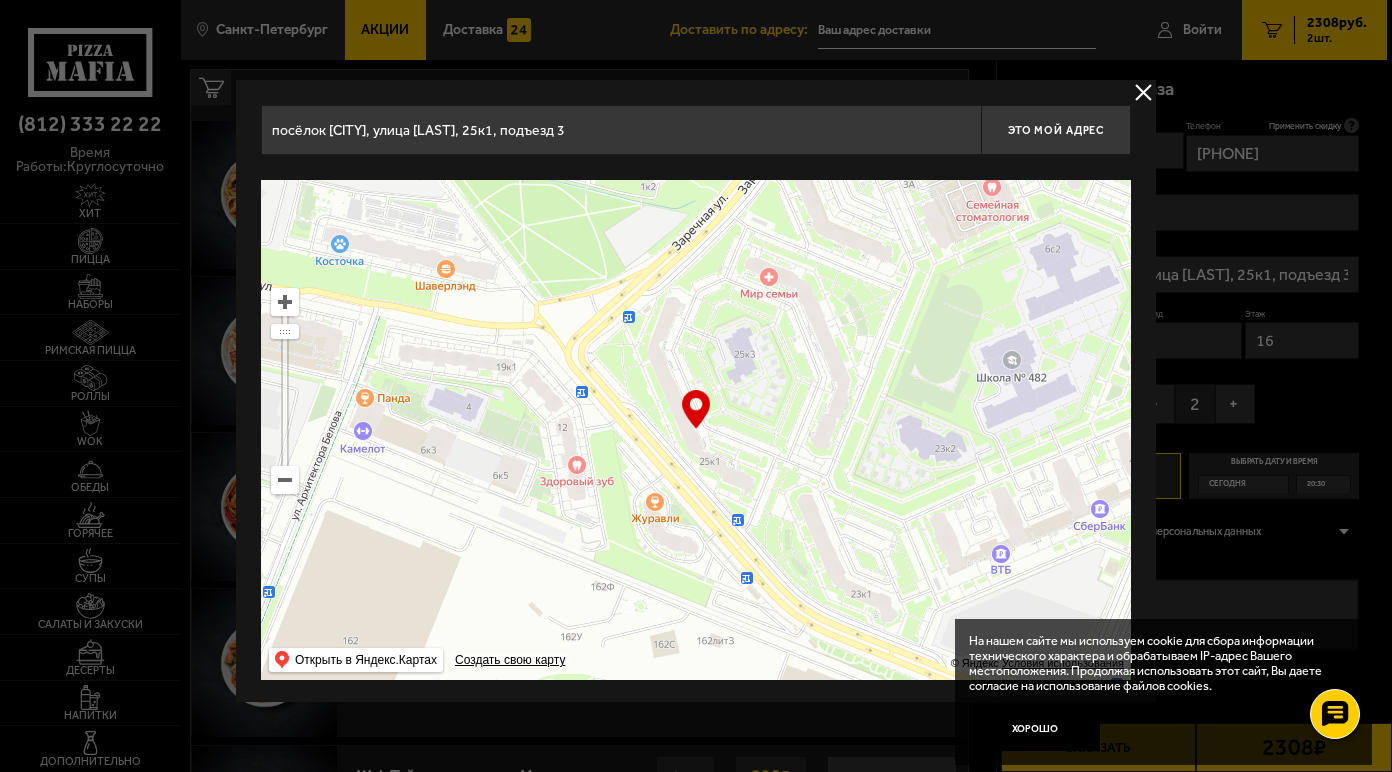 click at bounding box center (1143, 92) 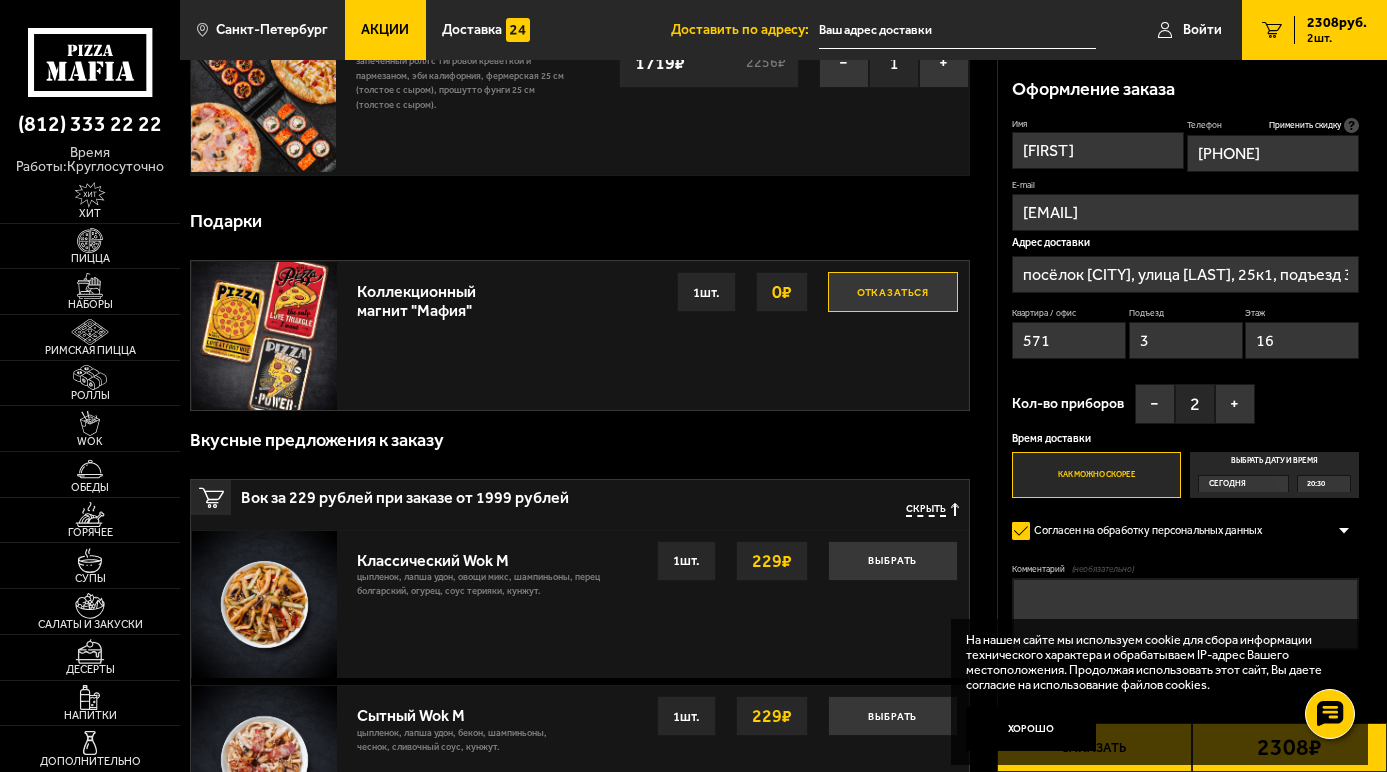 scroll, scrollTop: 251, scrollLeft: 0, axis: vertical 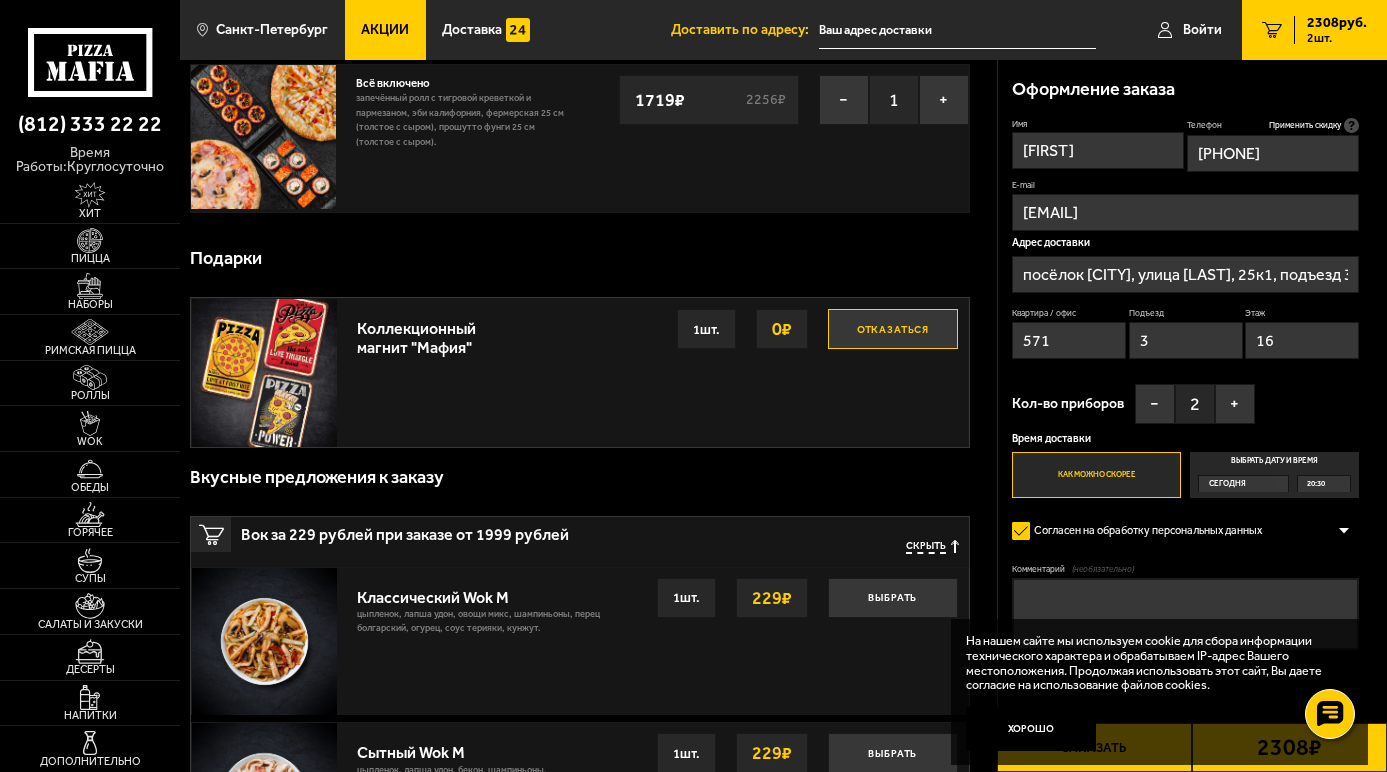 click on "Отказаться" at bounding box center (893, 329) 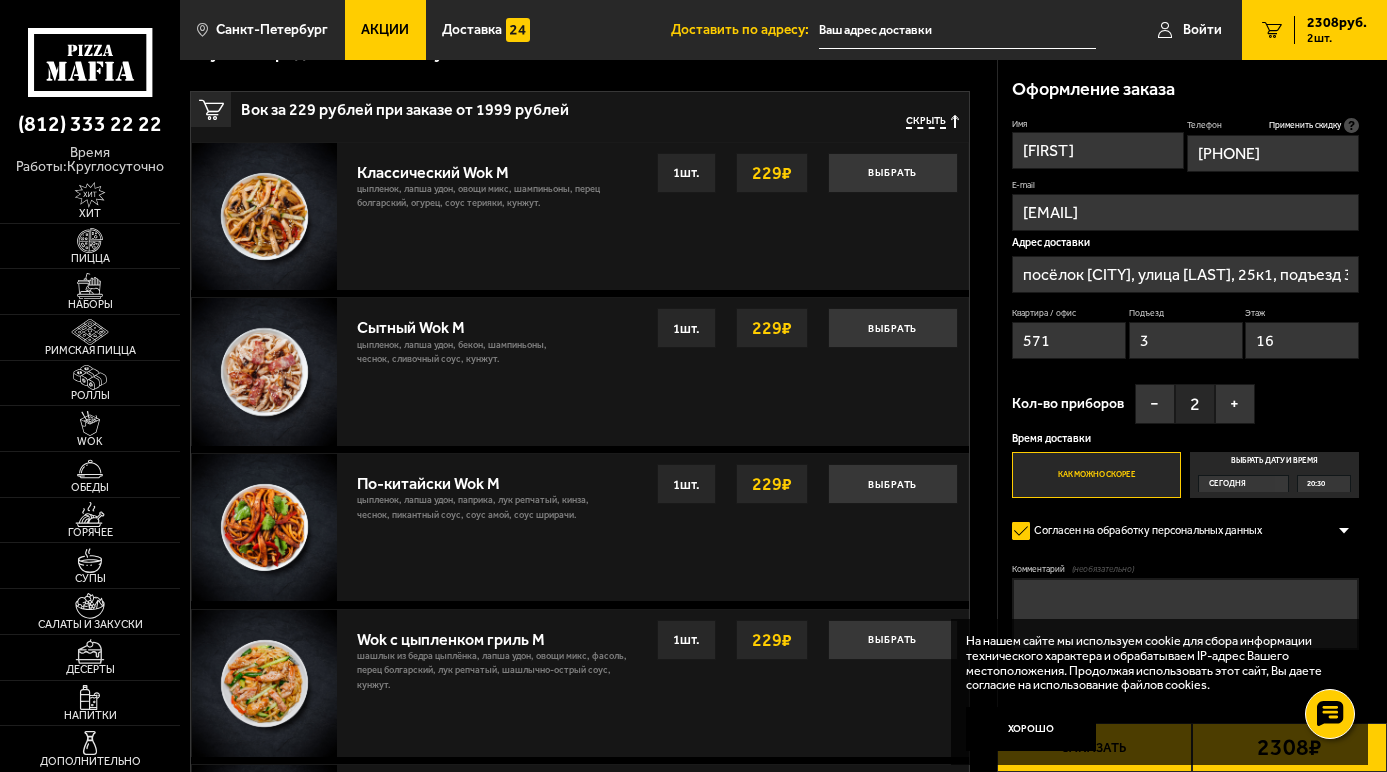 scroll, scrollTop: 700, scrollLeft: 0, axis: vertical 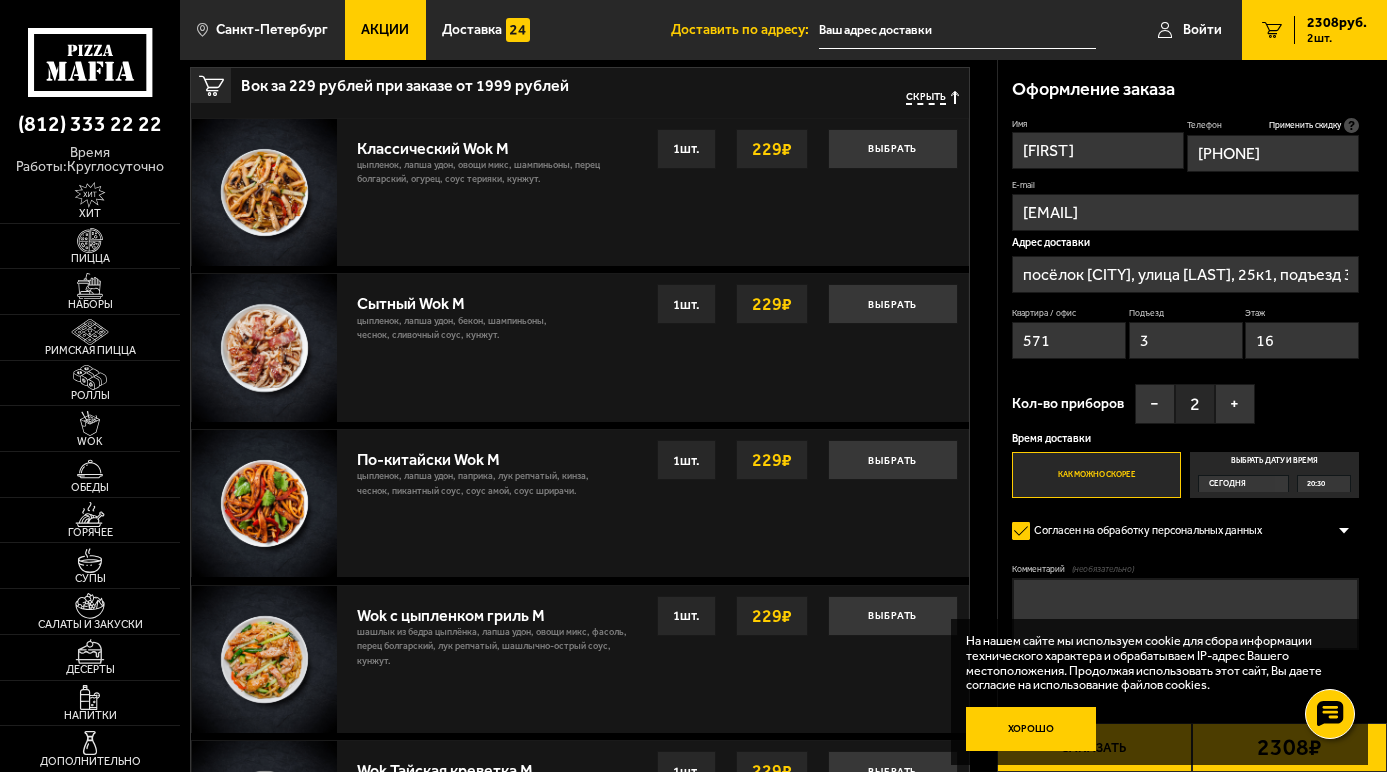 click on "Хорошо" at bounding box center (1031, 728) 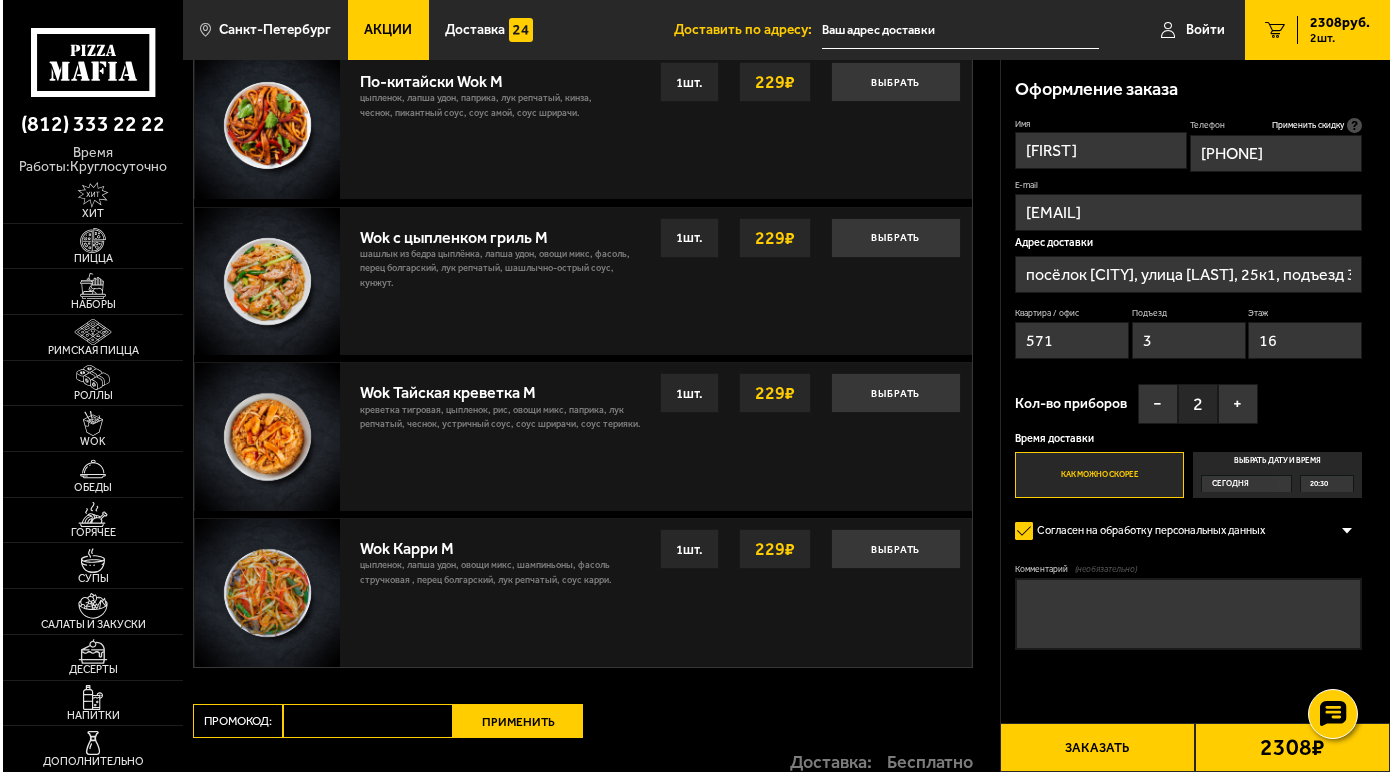 scroll, scrollTop: 1100, scrollLeft: 0, axis: vertical 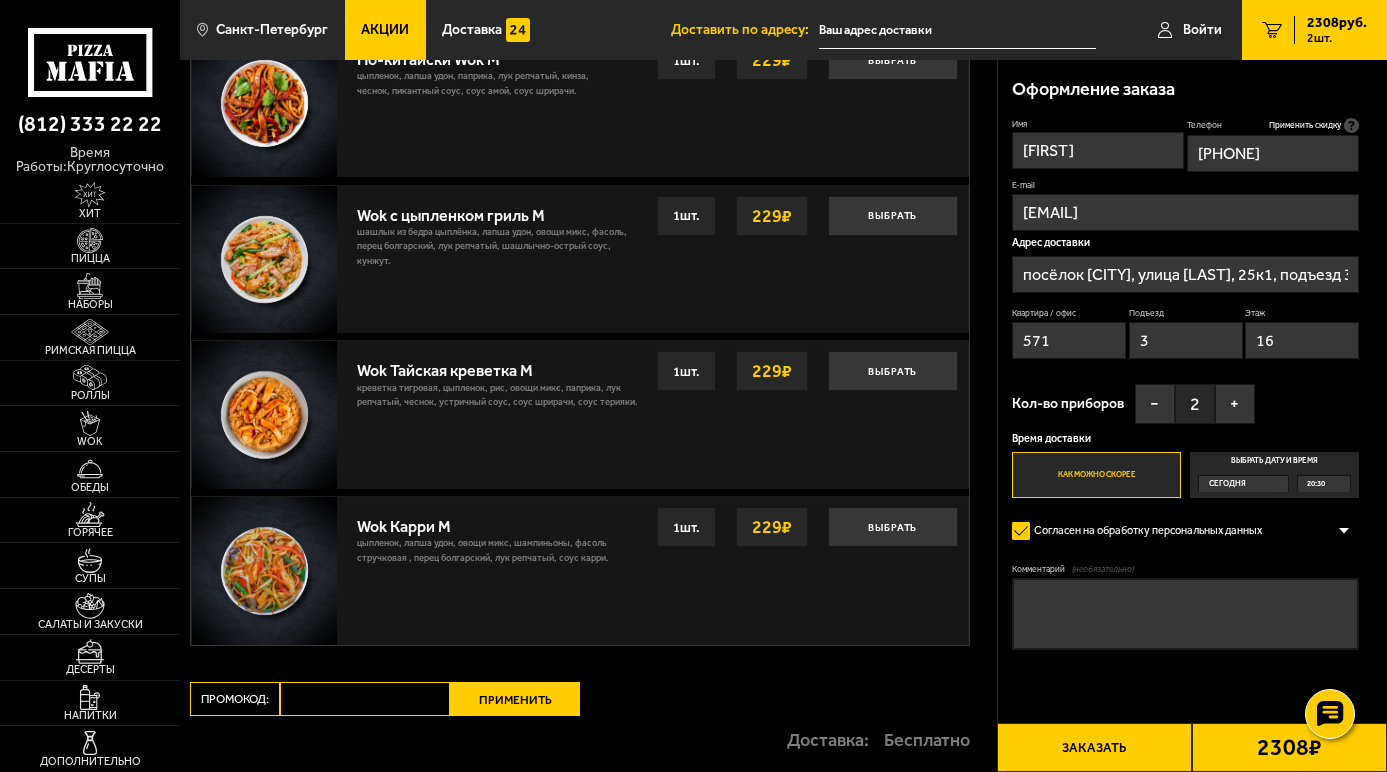 click on "Заказать" at bounding box center [1094, 747] 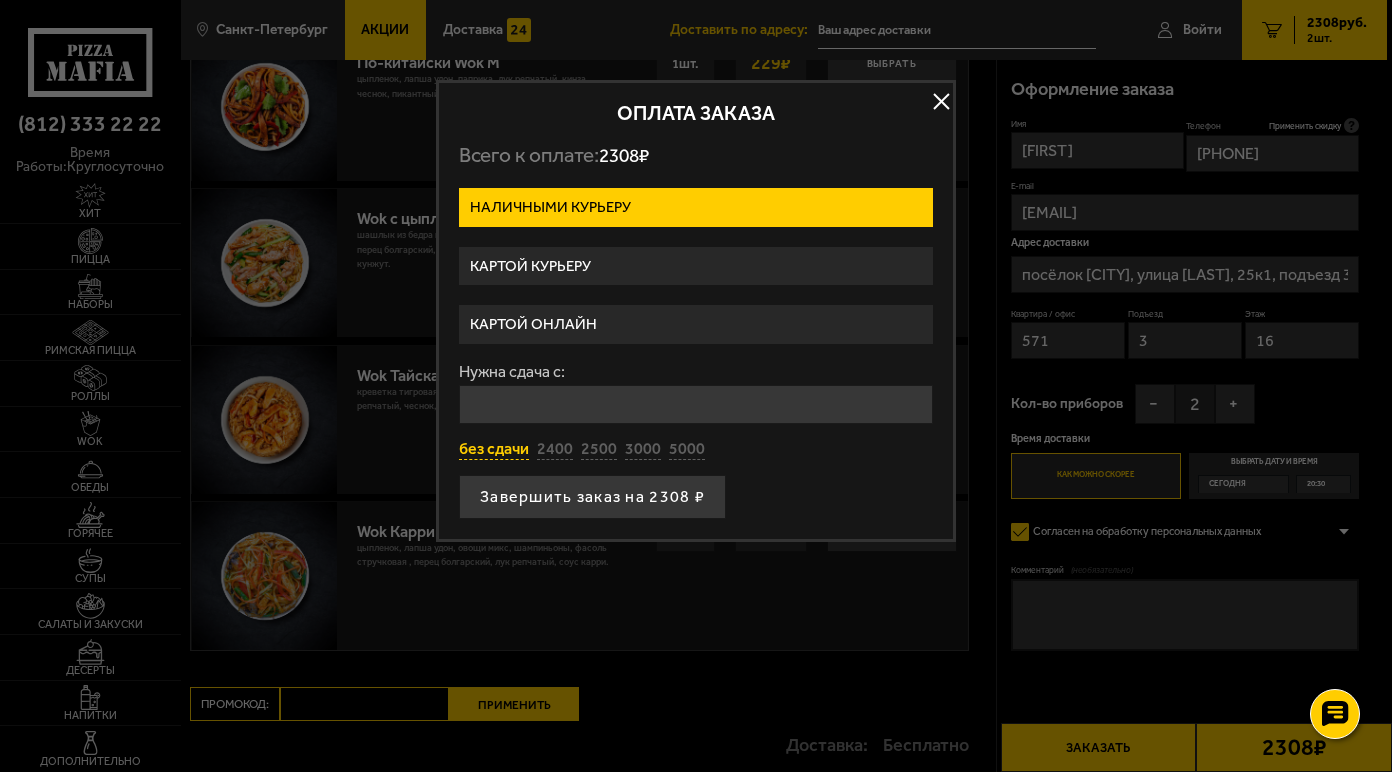click on "без сдачи" at bounding box center [494, 450] 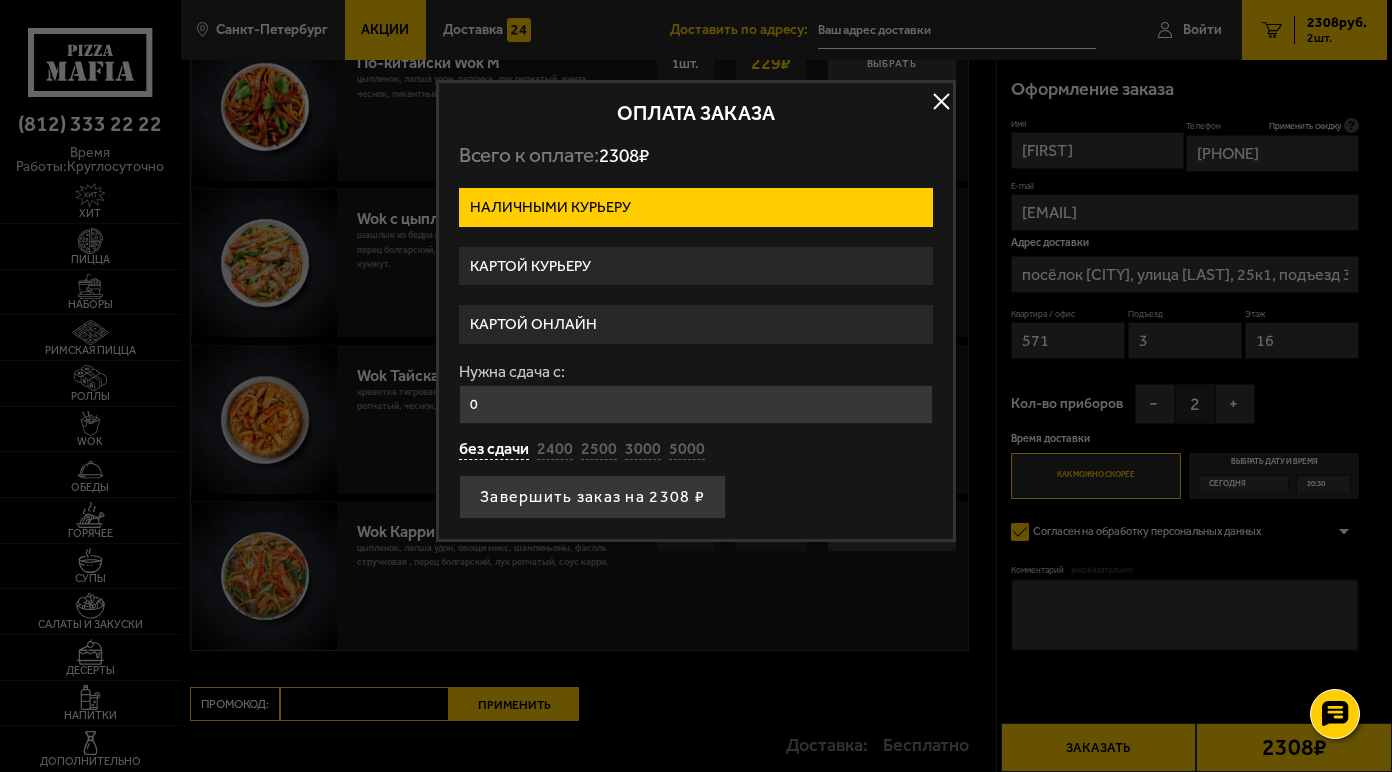 click on "Наличными курьеру" at bounding box center [696, 207] 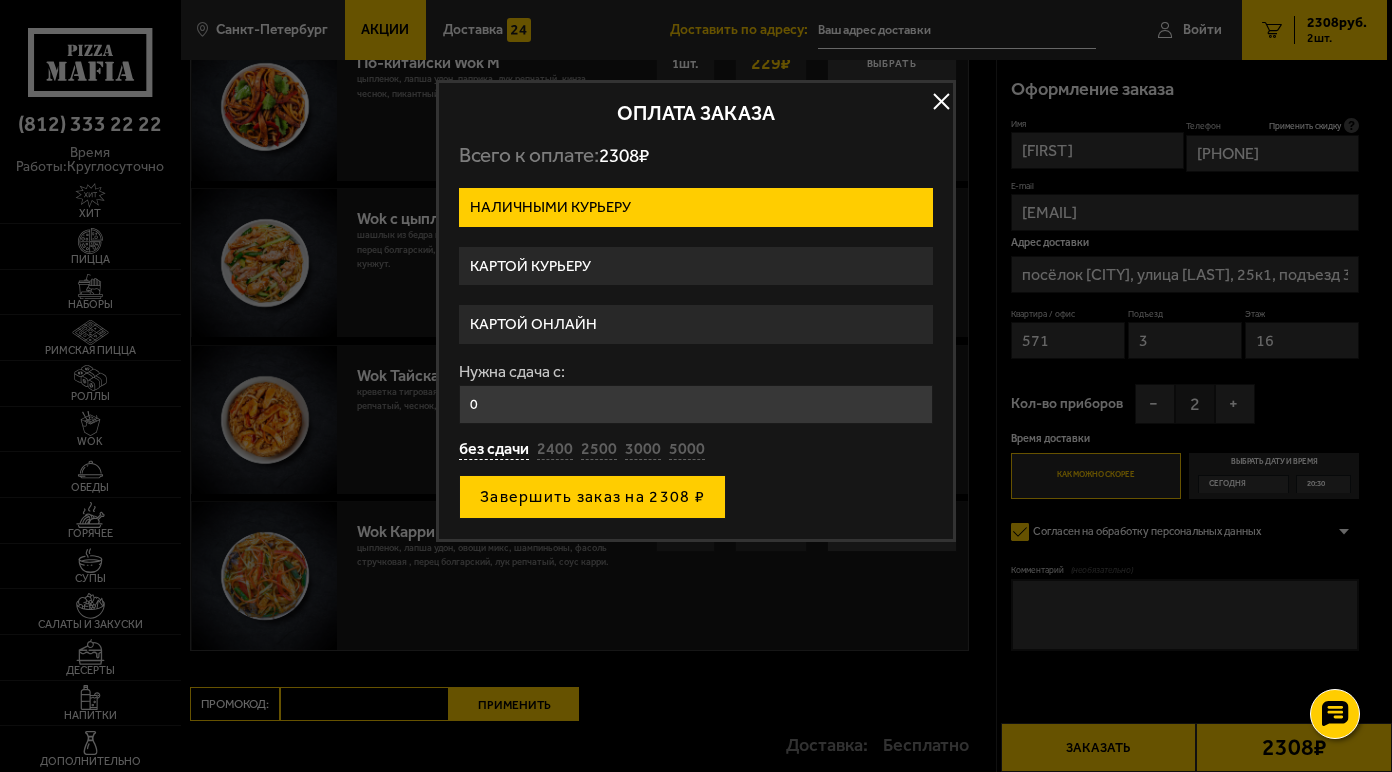 click on "Завершить заказ на 2308 ₽" at bounding box center [592, 497] 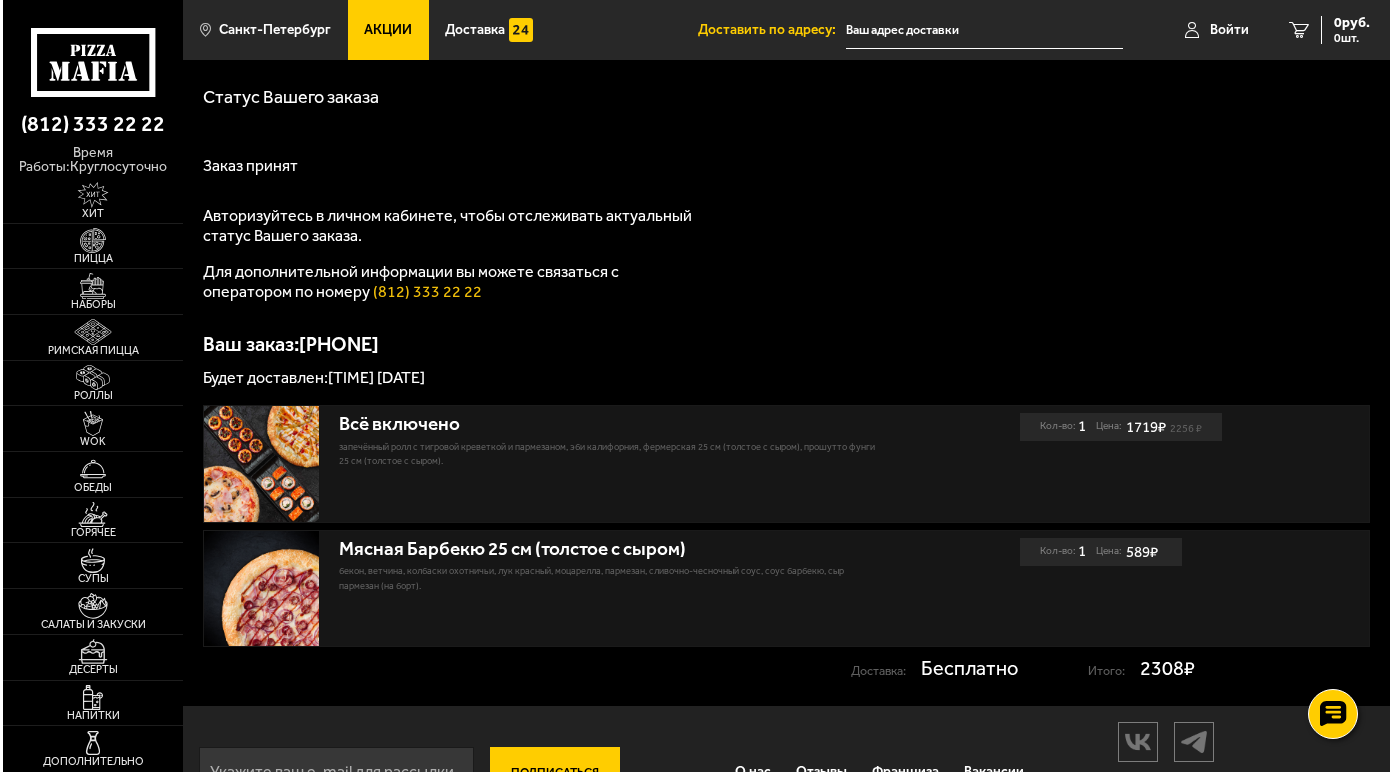 scroll, scrollTop: 0, scrollLeft: 0, axis: both 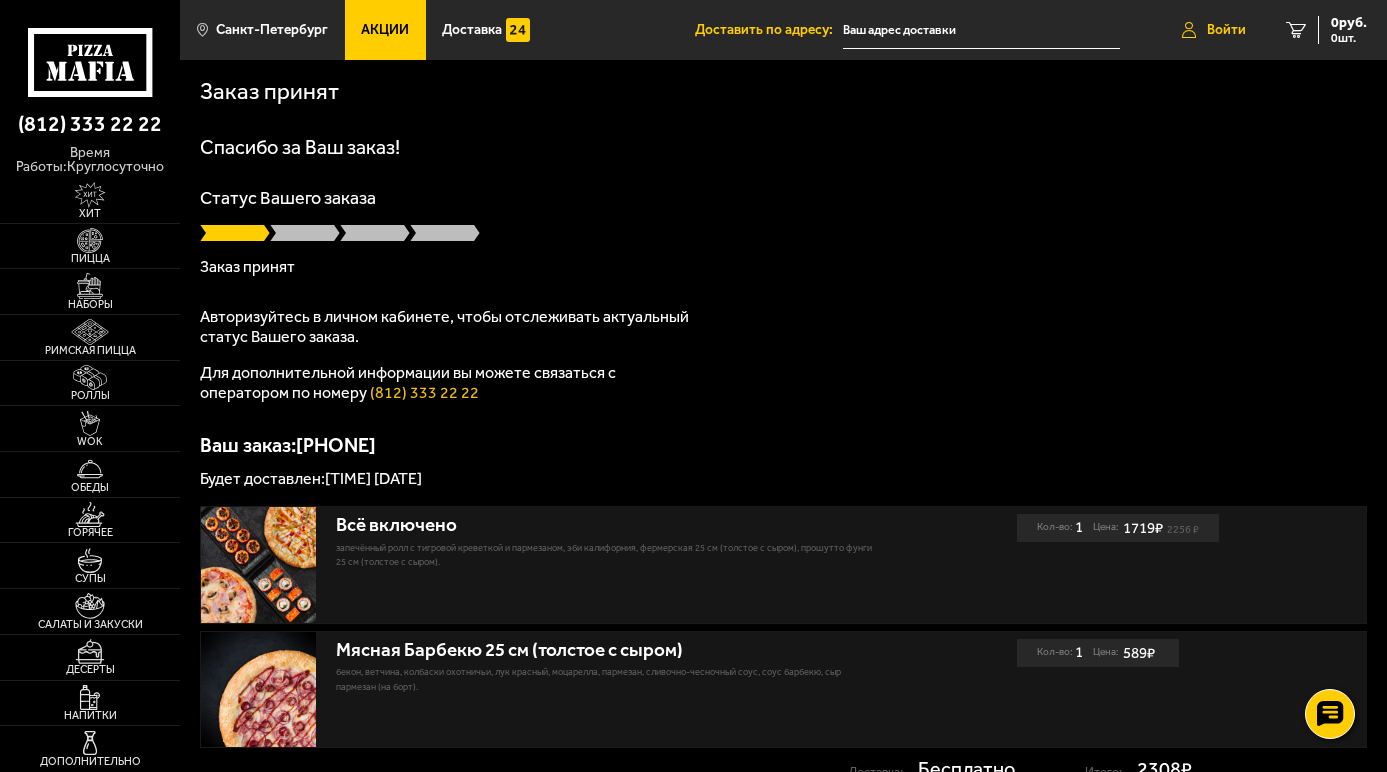 click on "Войти" at bounding box center (1226, 30) 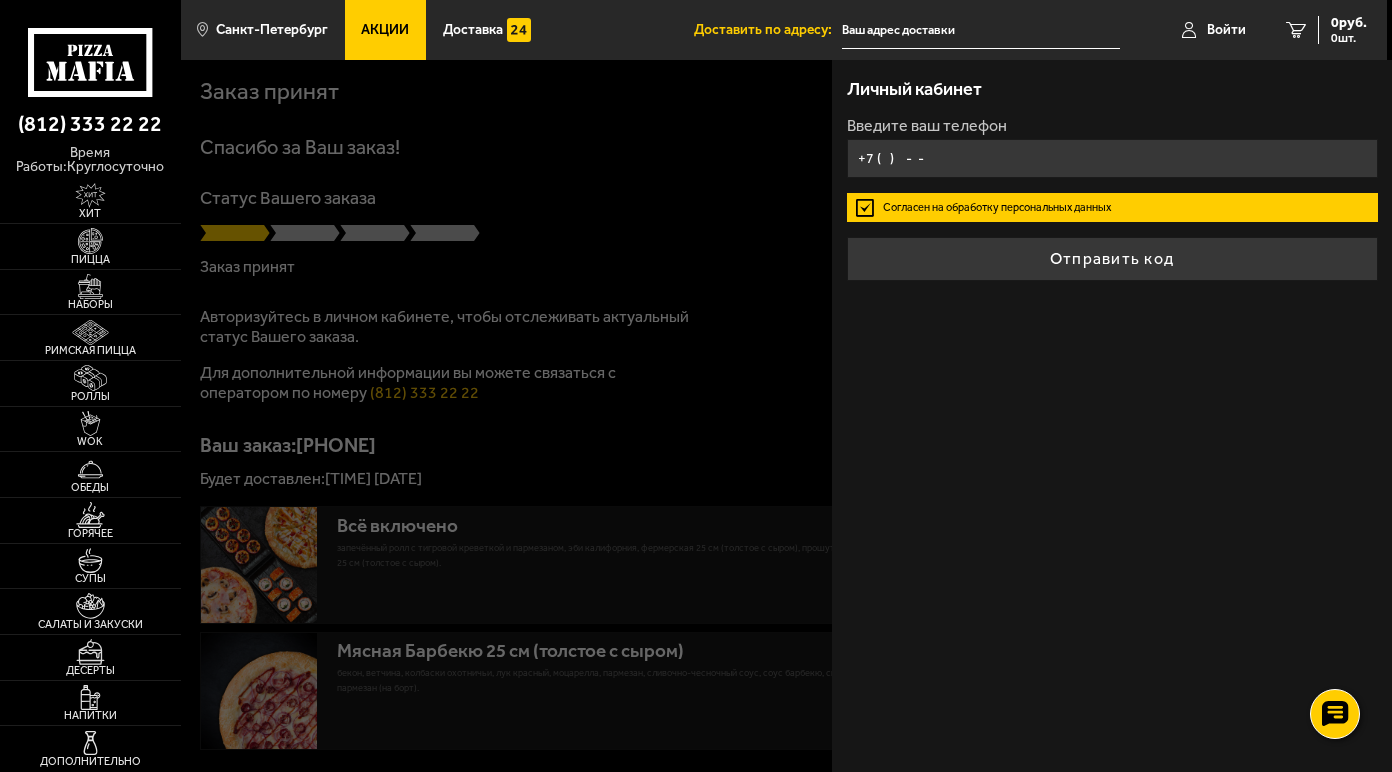 type on "[PHONE]" 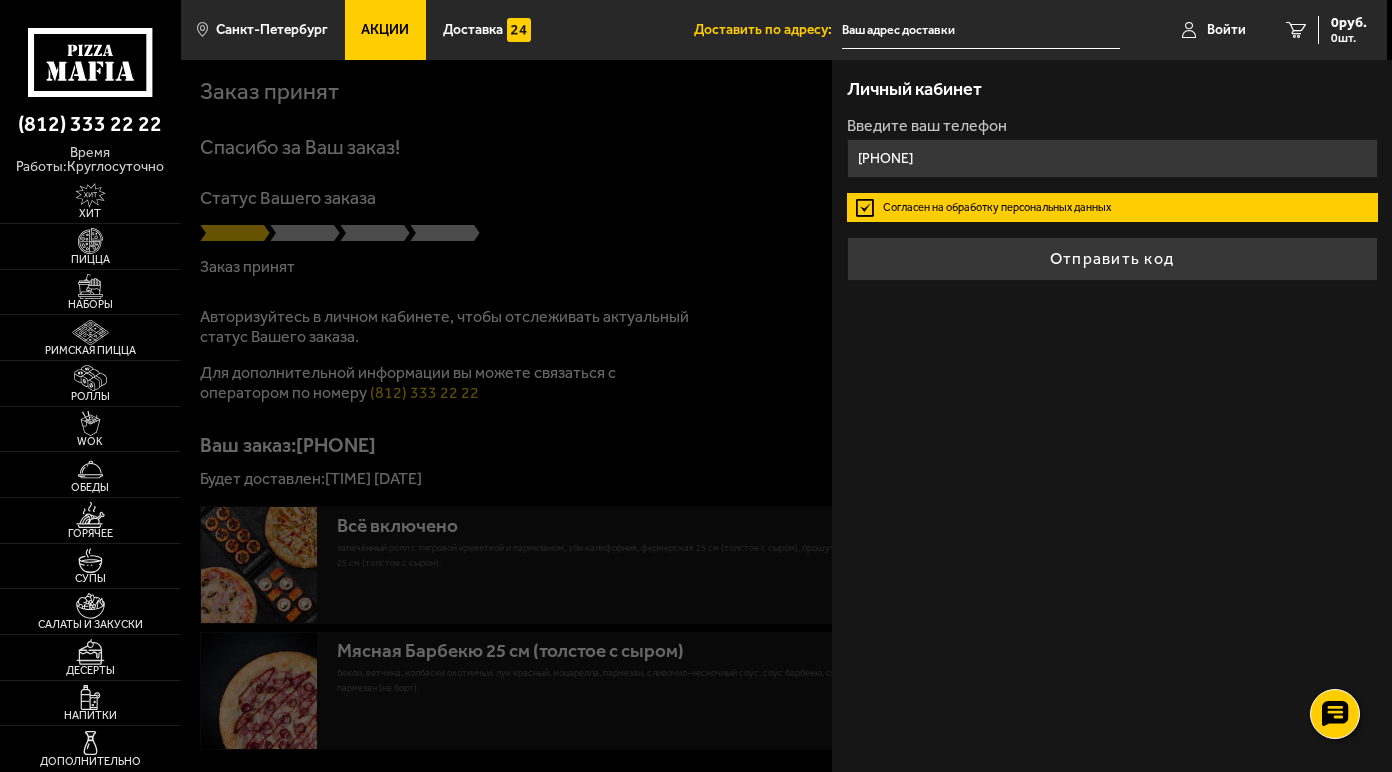 click on "Отправить код" at bounding box center (1112, 259) 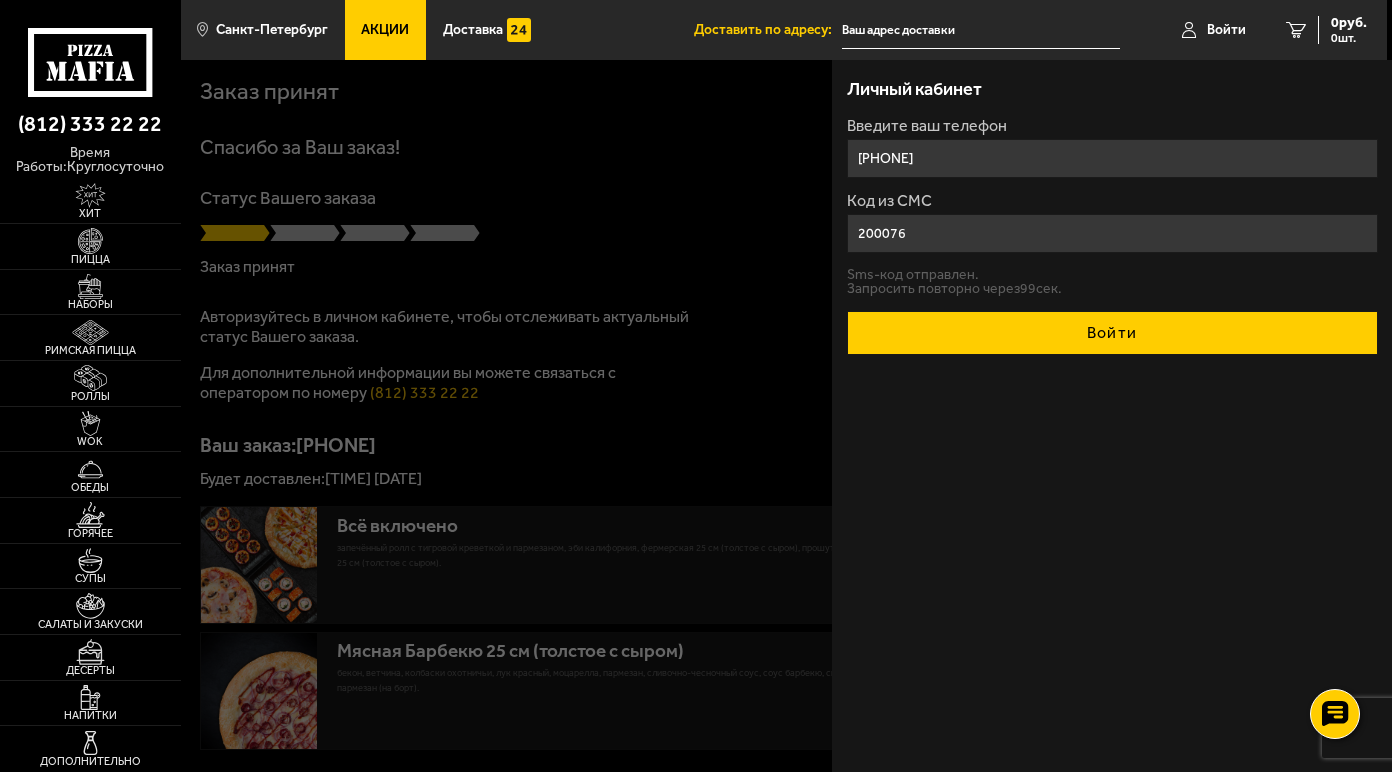 type on "200076" 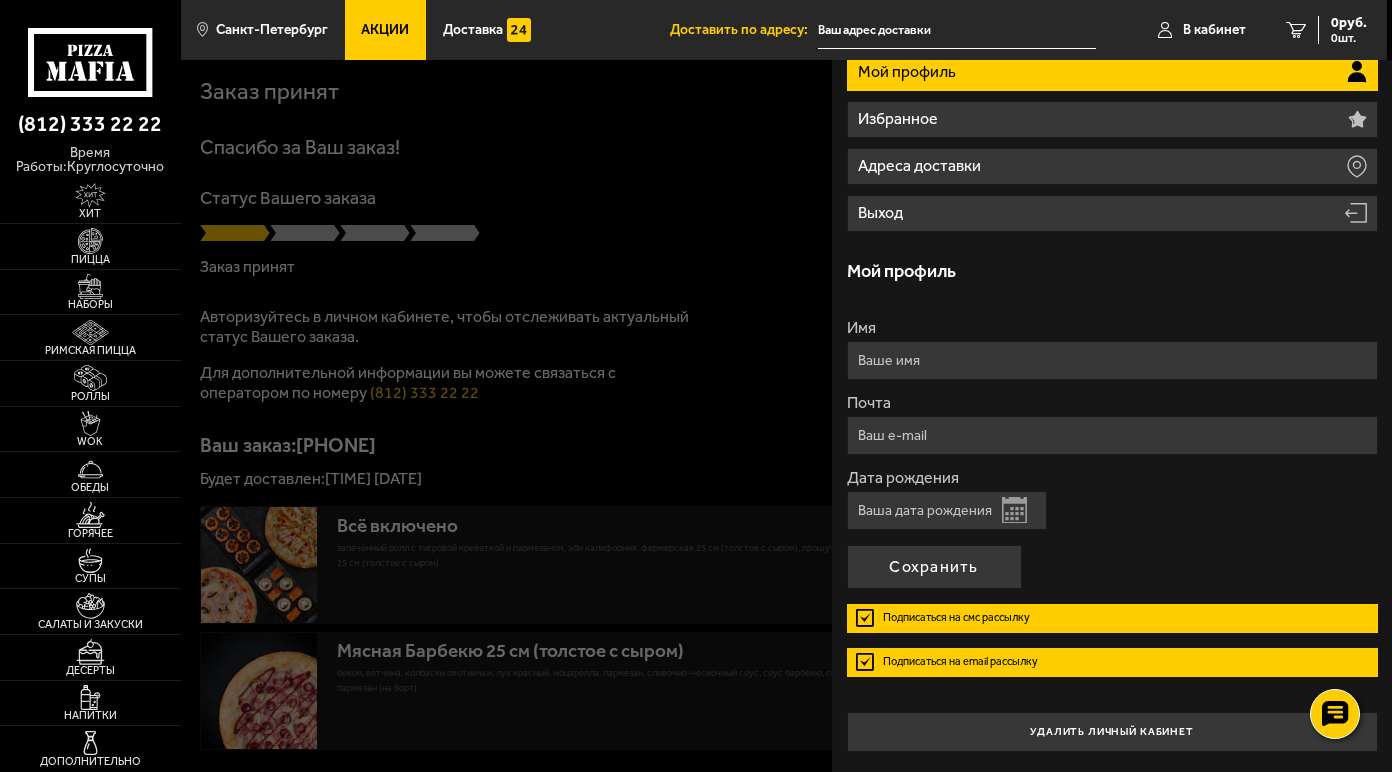scroll, scrollTop: 0, scrollLeft: 0, axis: both 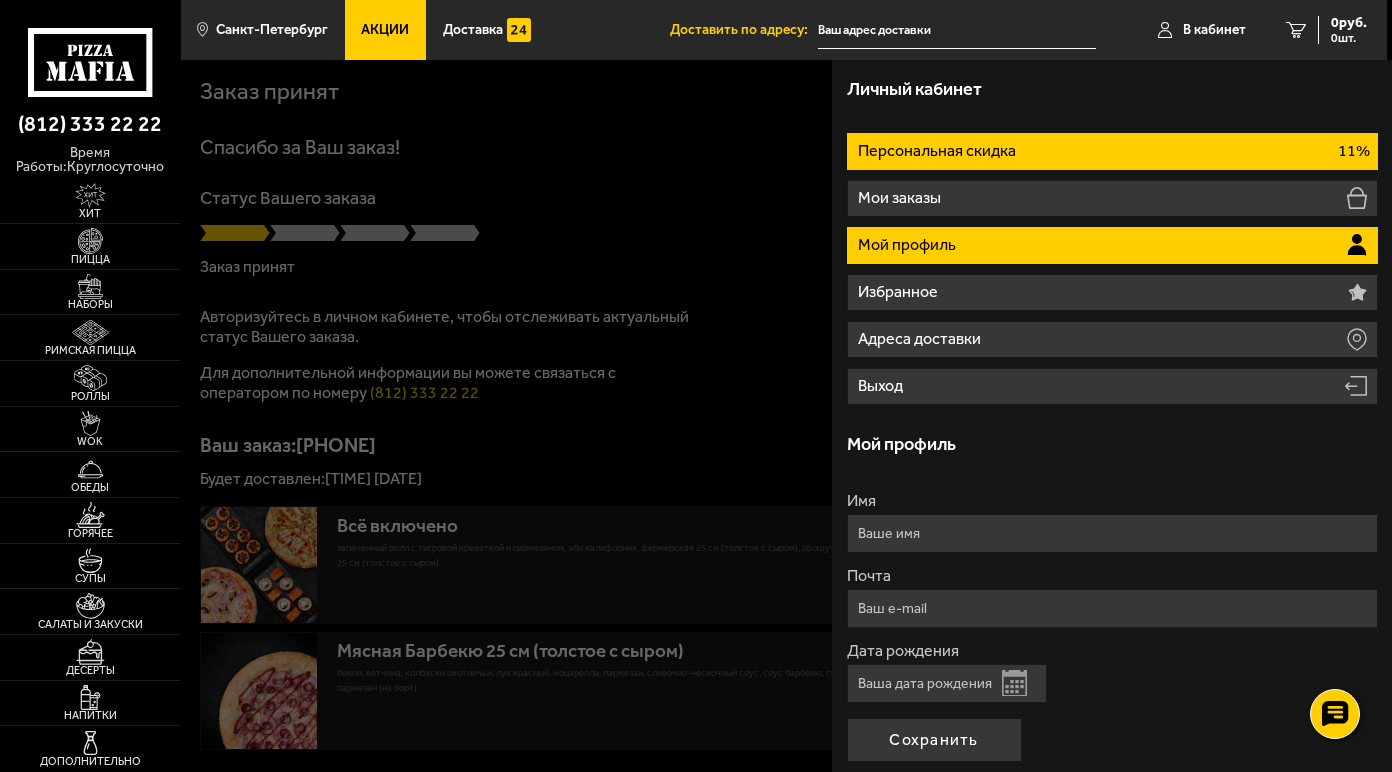 click on "Персональная скидка 11%" at bounding box center [1112, 151] 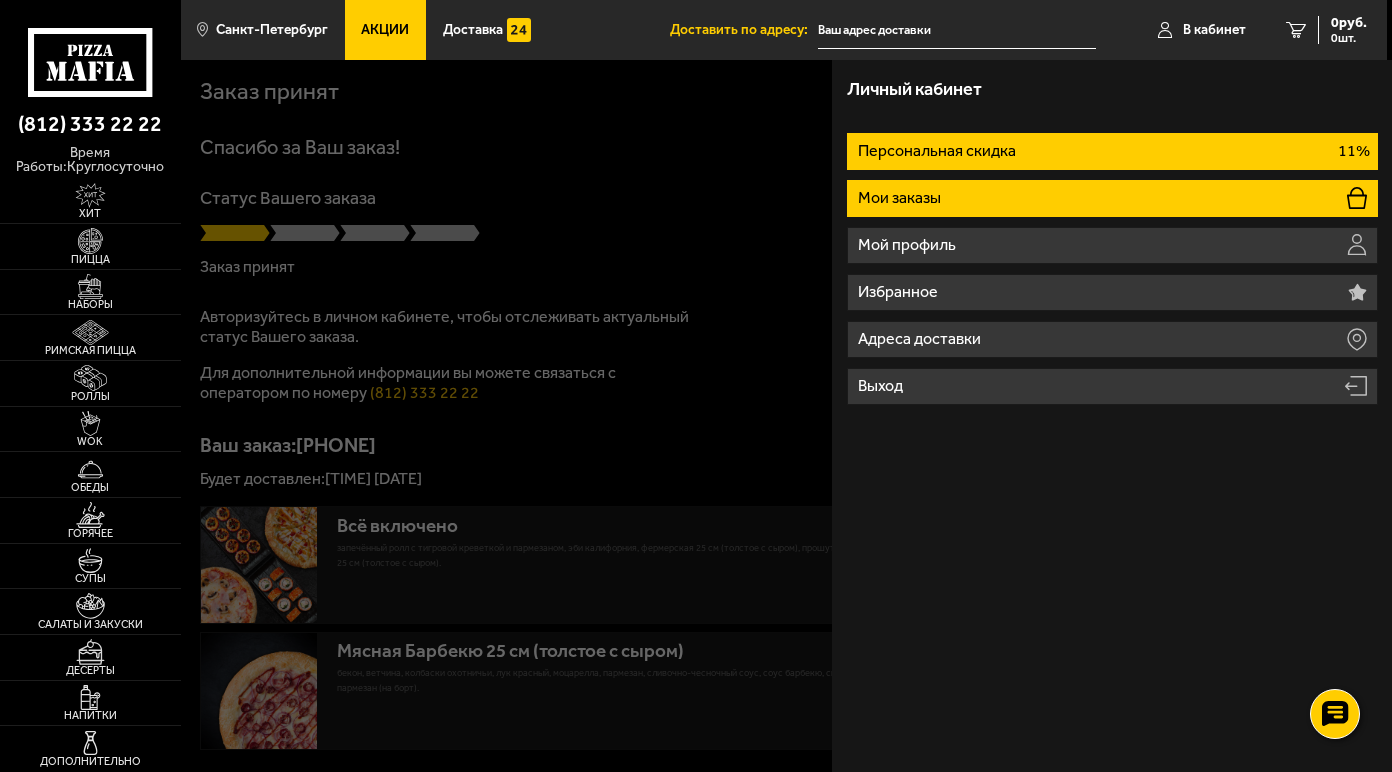 click on "Мои заказы" at bounding box center [1112, 198] 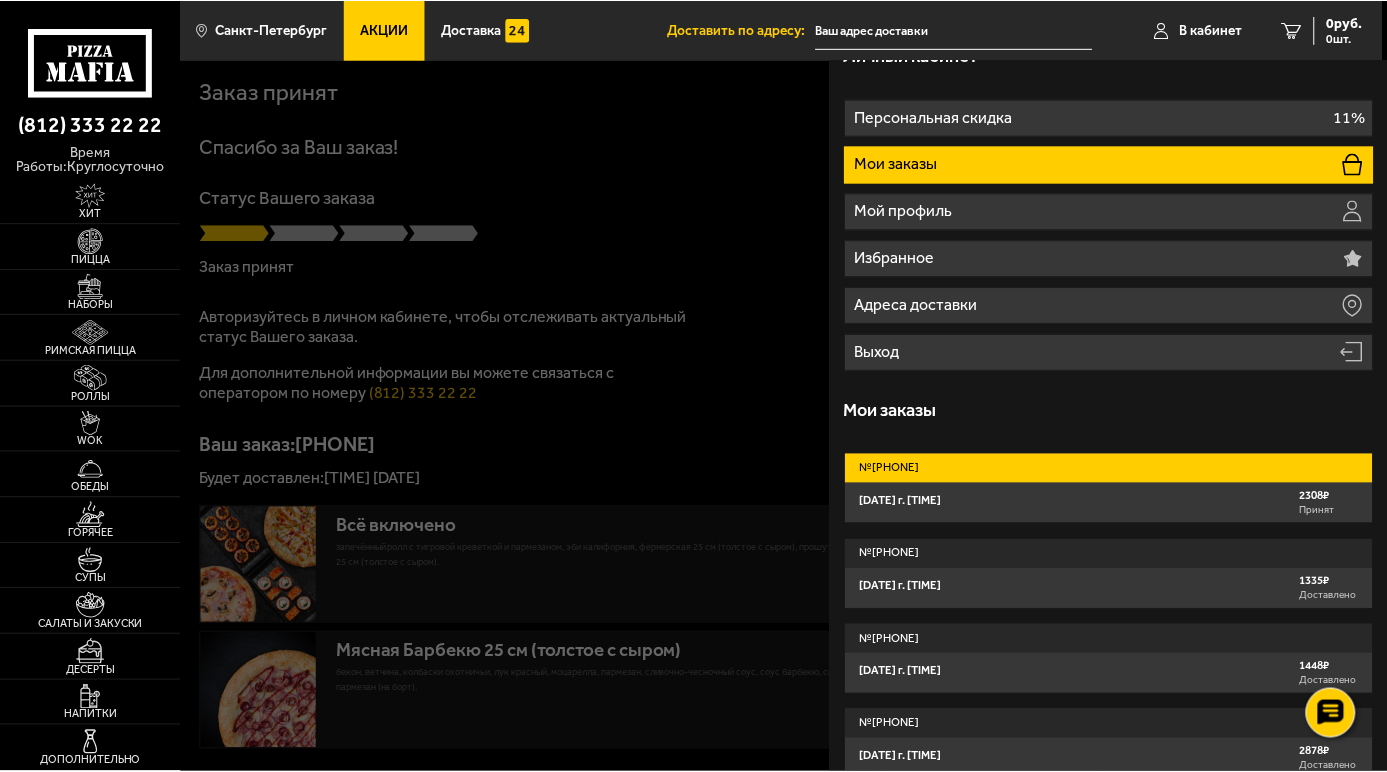 scroll, scrollTop: 0, scrollLeft: 0, axis: both 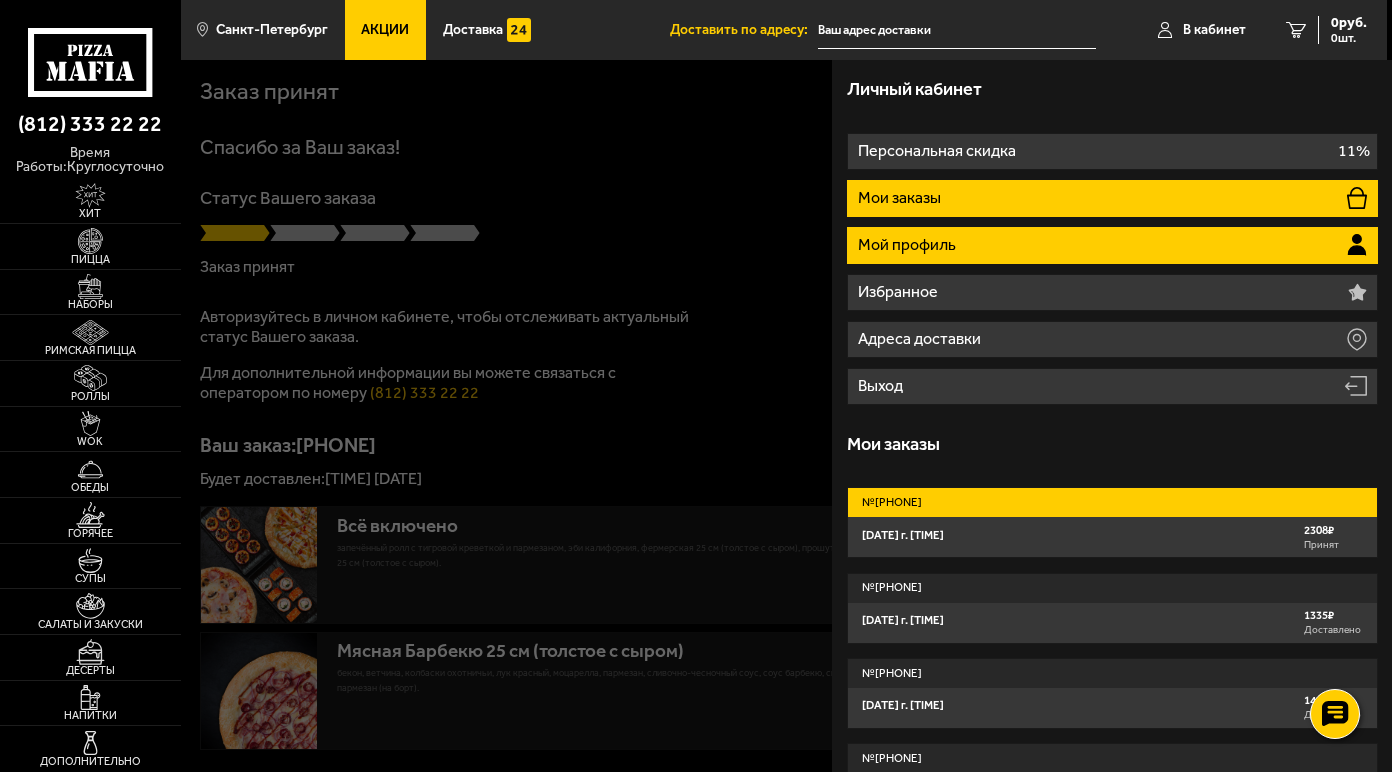 click on "Мой профиль" at bounding box center (1112, 245) 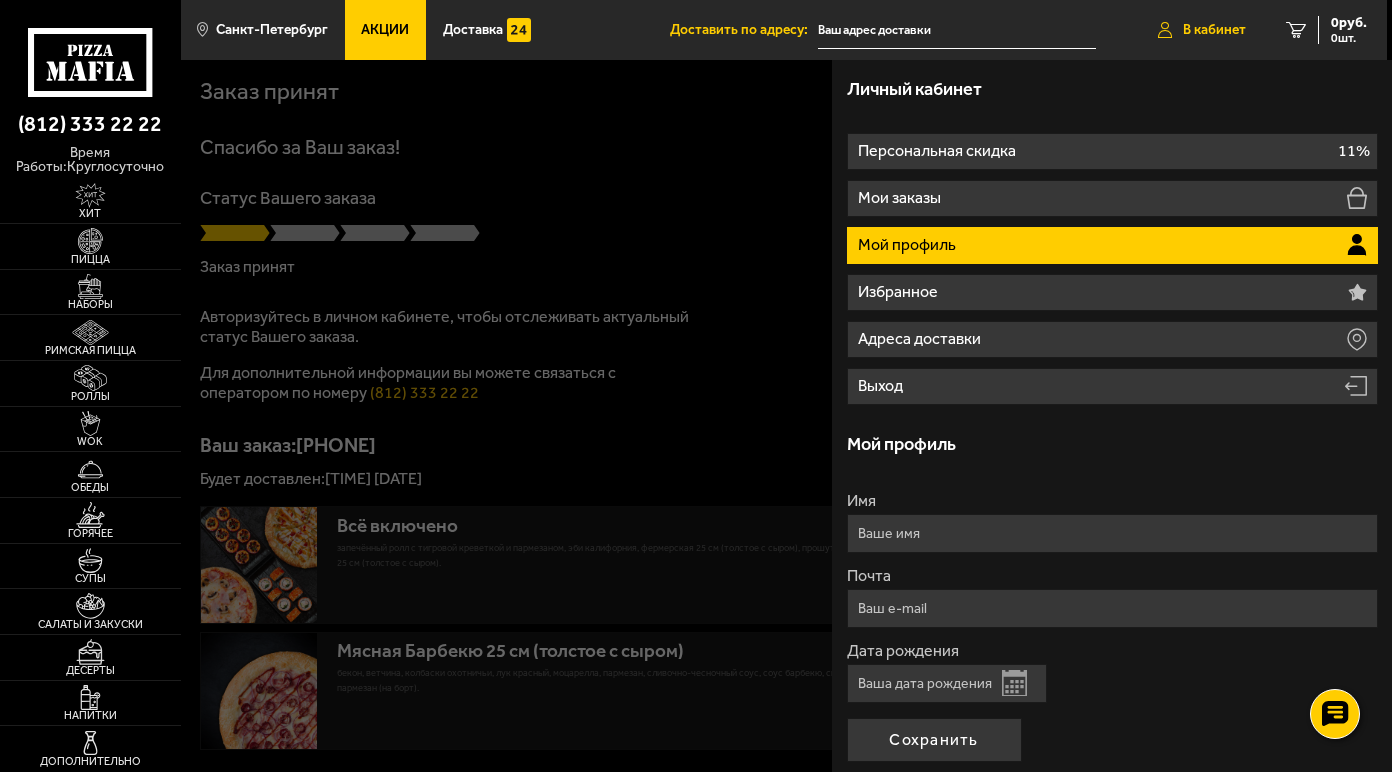 click on "В кабинет" at bounding box center (1214, 30) 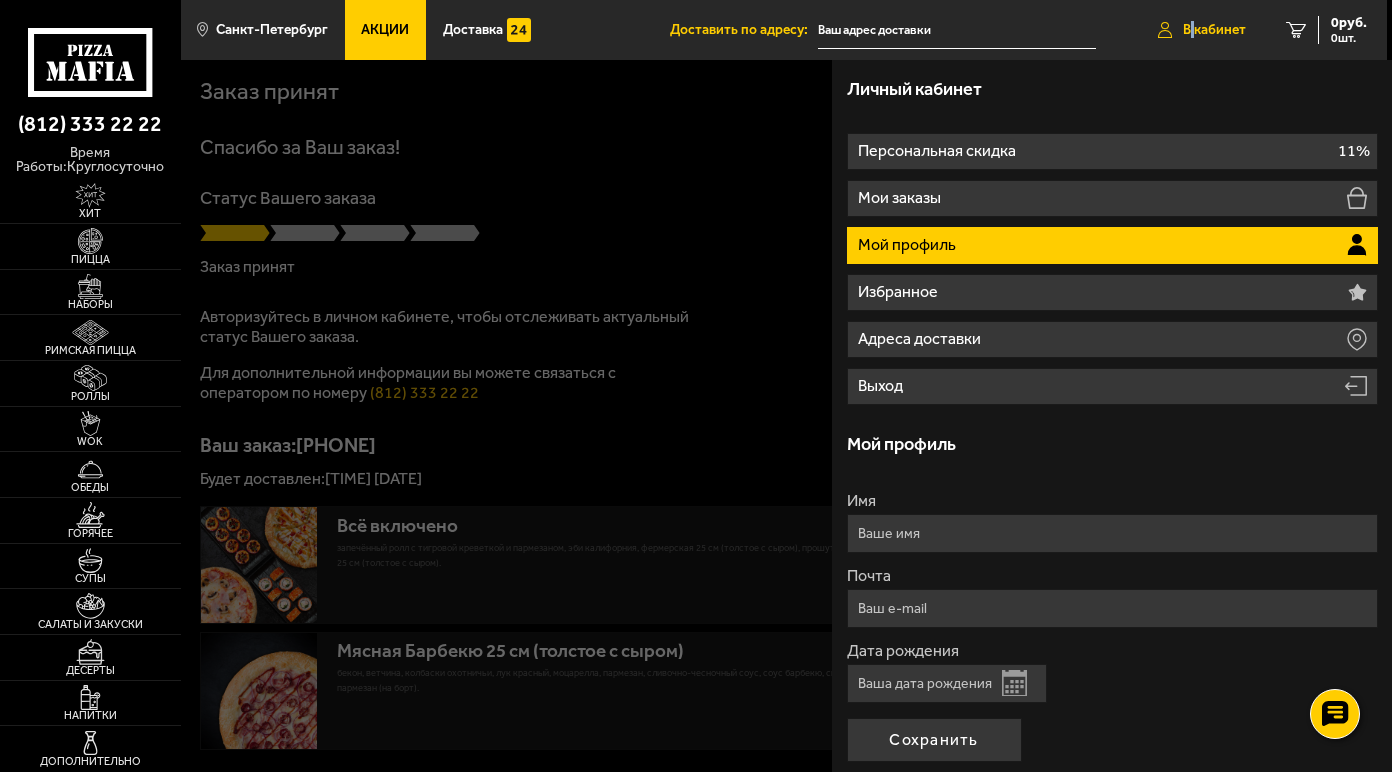 click on "В кабинет" at bounding box center [1214, 30] 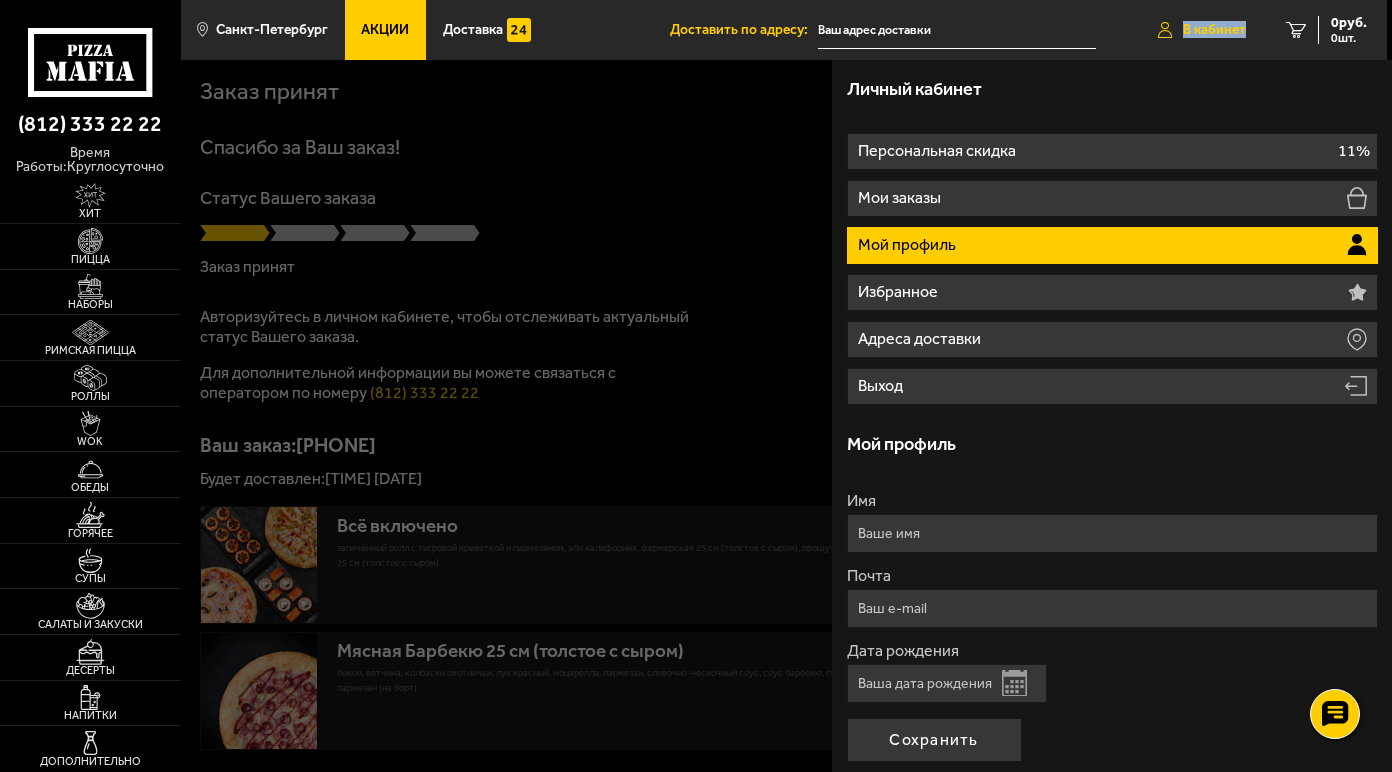 click on "В кабинет" at bounding box center (1214, 30) 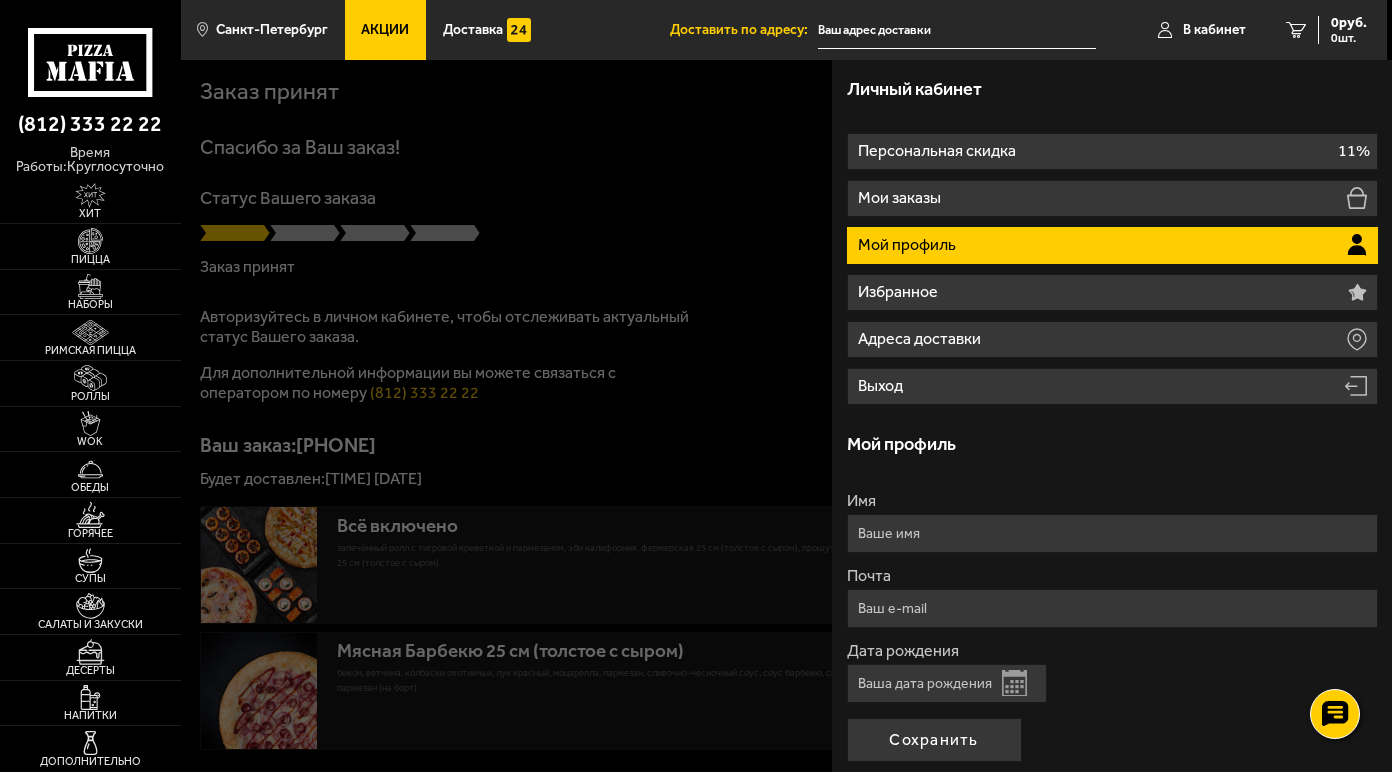 click on "Персональная скидка 11% Мои заказы Мой профиль Избранное Адреса доставки Выход" at bounding box center [1112, 269] 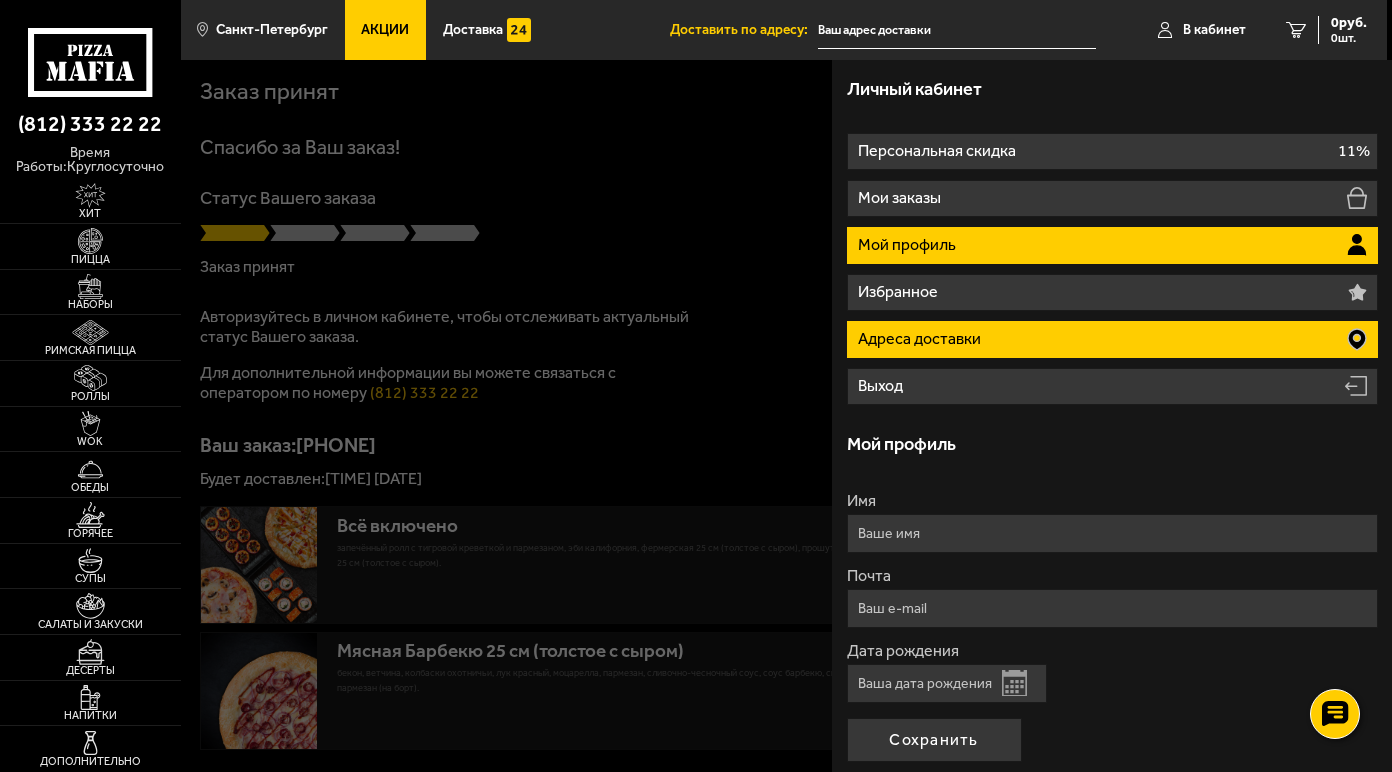 click on "Адреса доставки" at bounding box center (1112, 339) 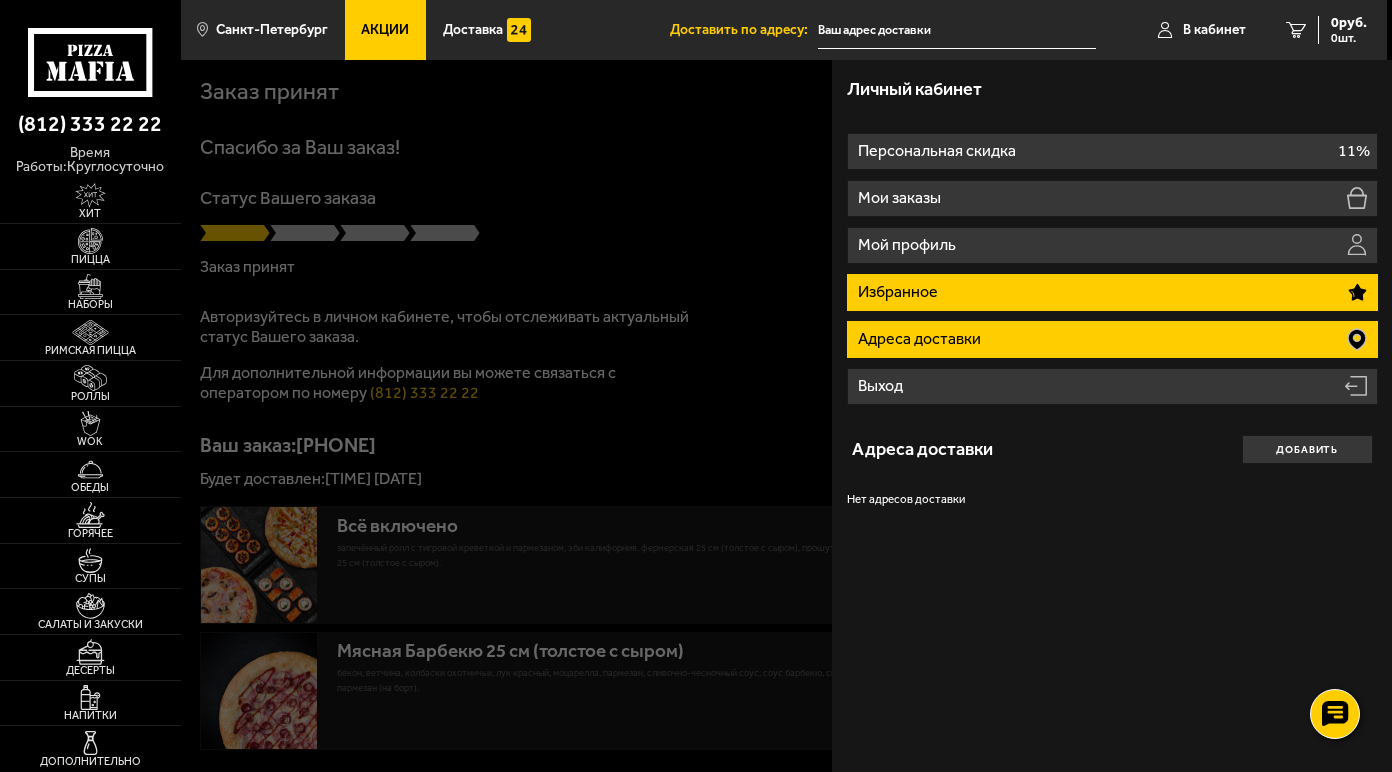 click on "Избранное" at bounding box center (1112, 292) 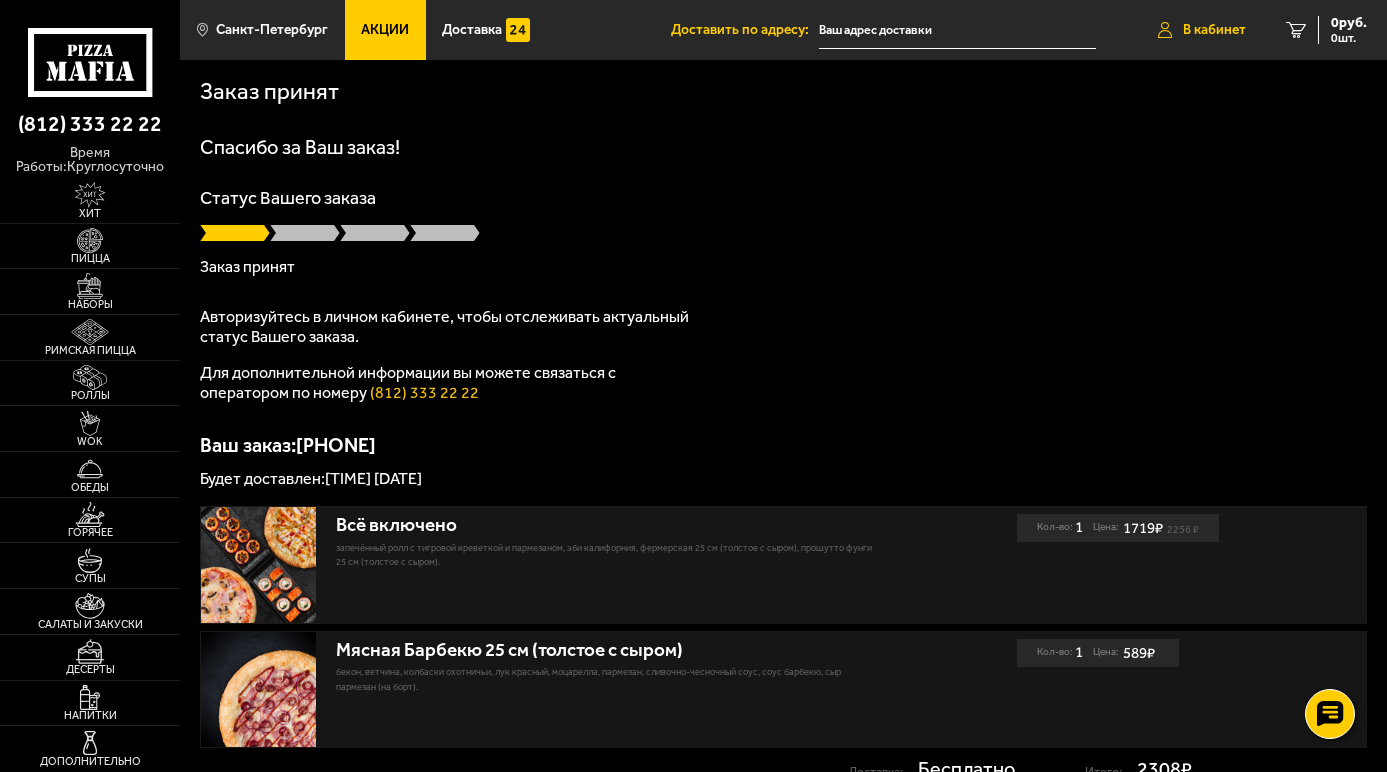 click on "В кабинет" at bounding box center (1214, 30) 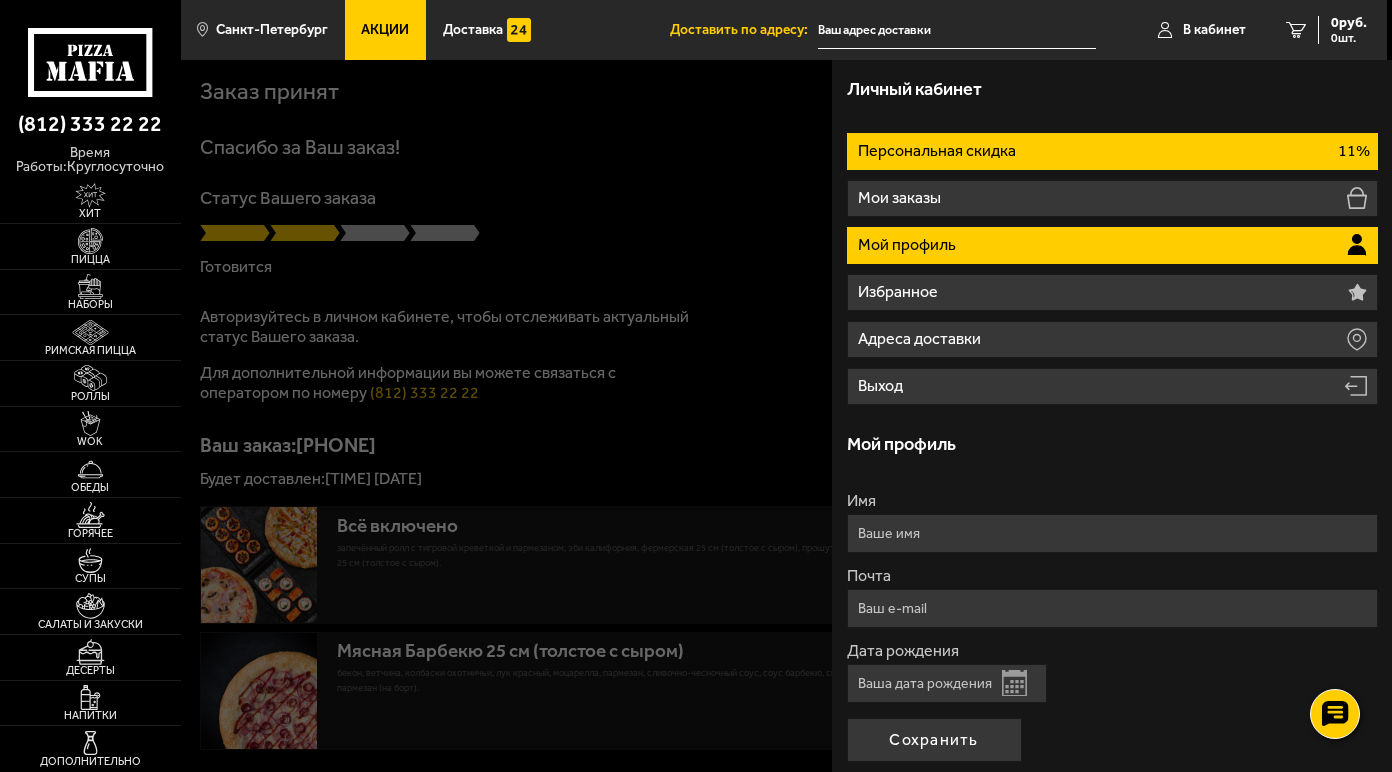 click on "Персональная скидка 11%" at bounding box center [1112, 151] 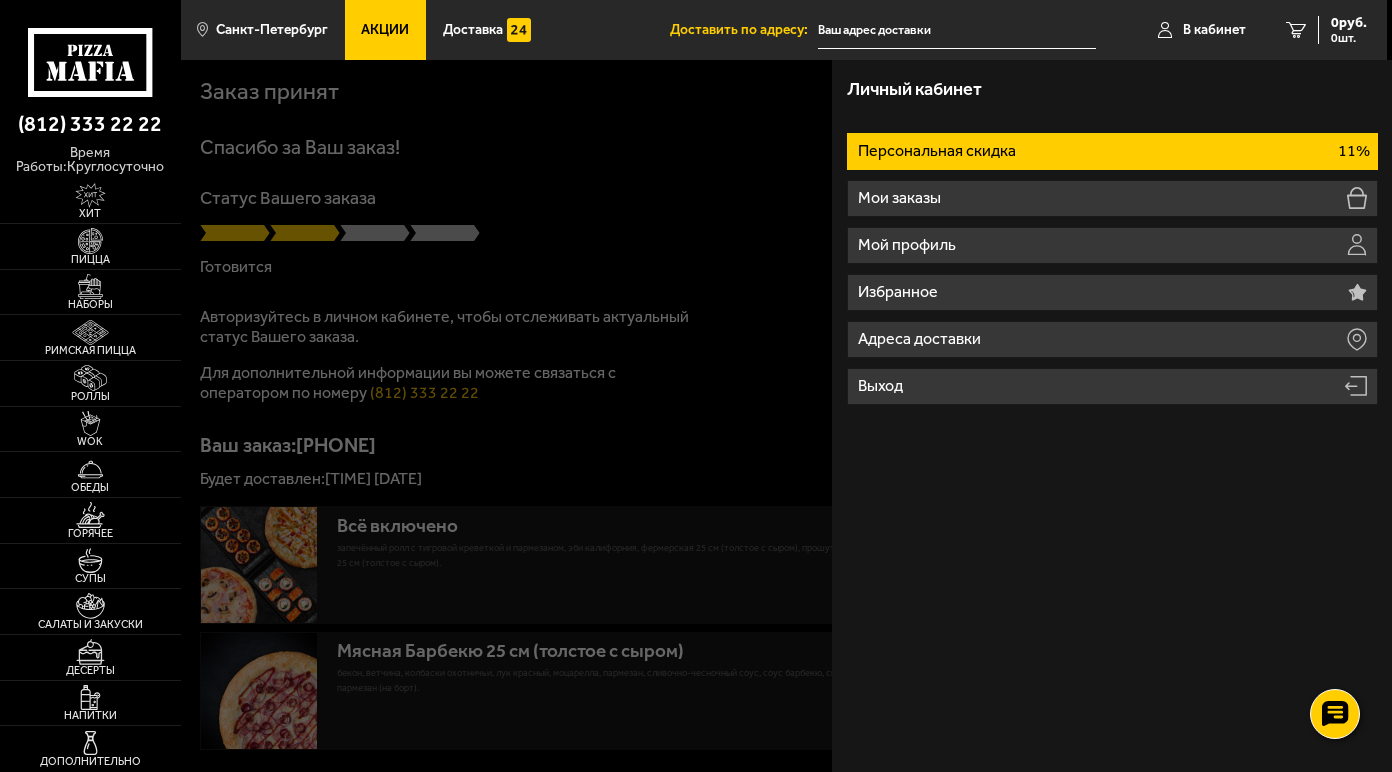 click on "Личный кабинет Персональная скидка 11% Мои заказы Мой профиль Избранное Адреса доставки Выход" at bounding box center [1112, 416] 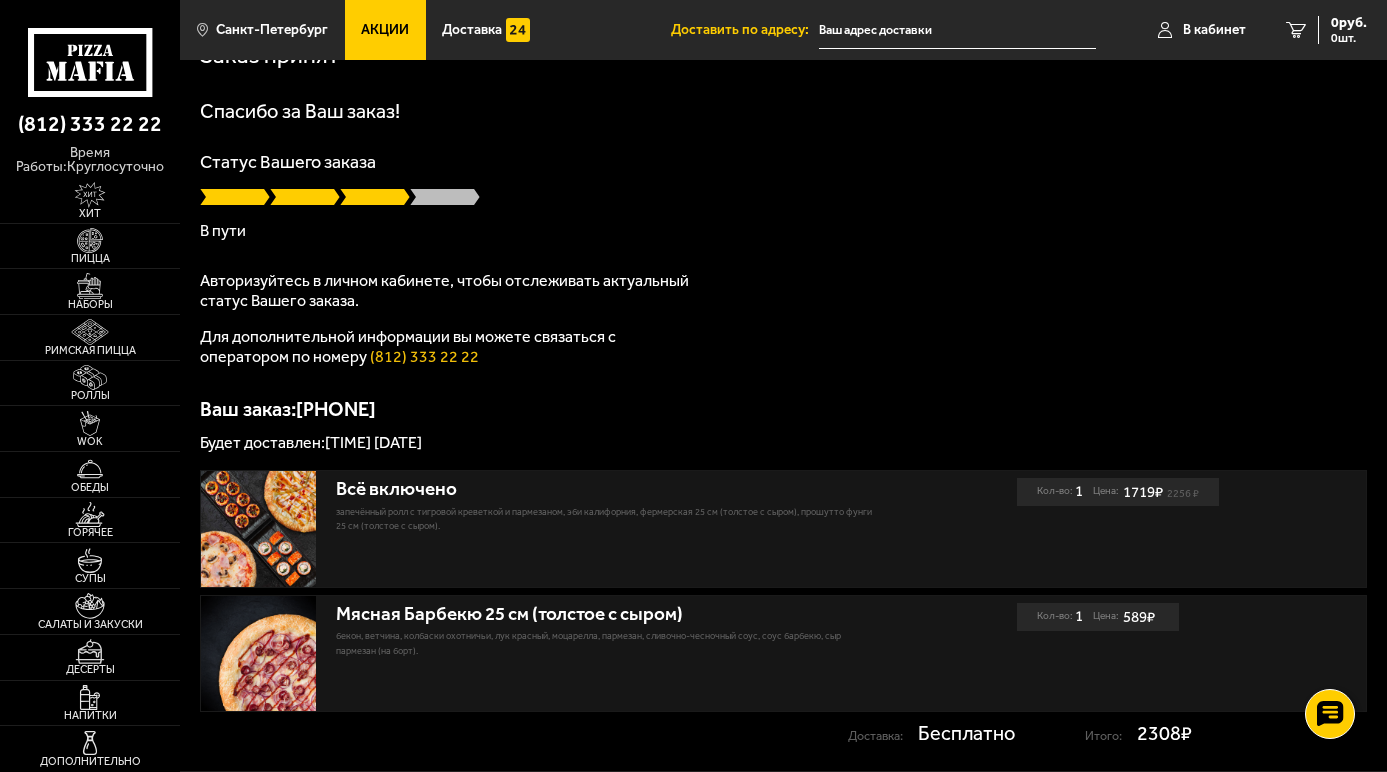 scroll, scrollTop: 0, scrollLeft: 0, axis: both 